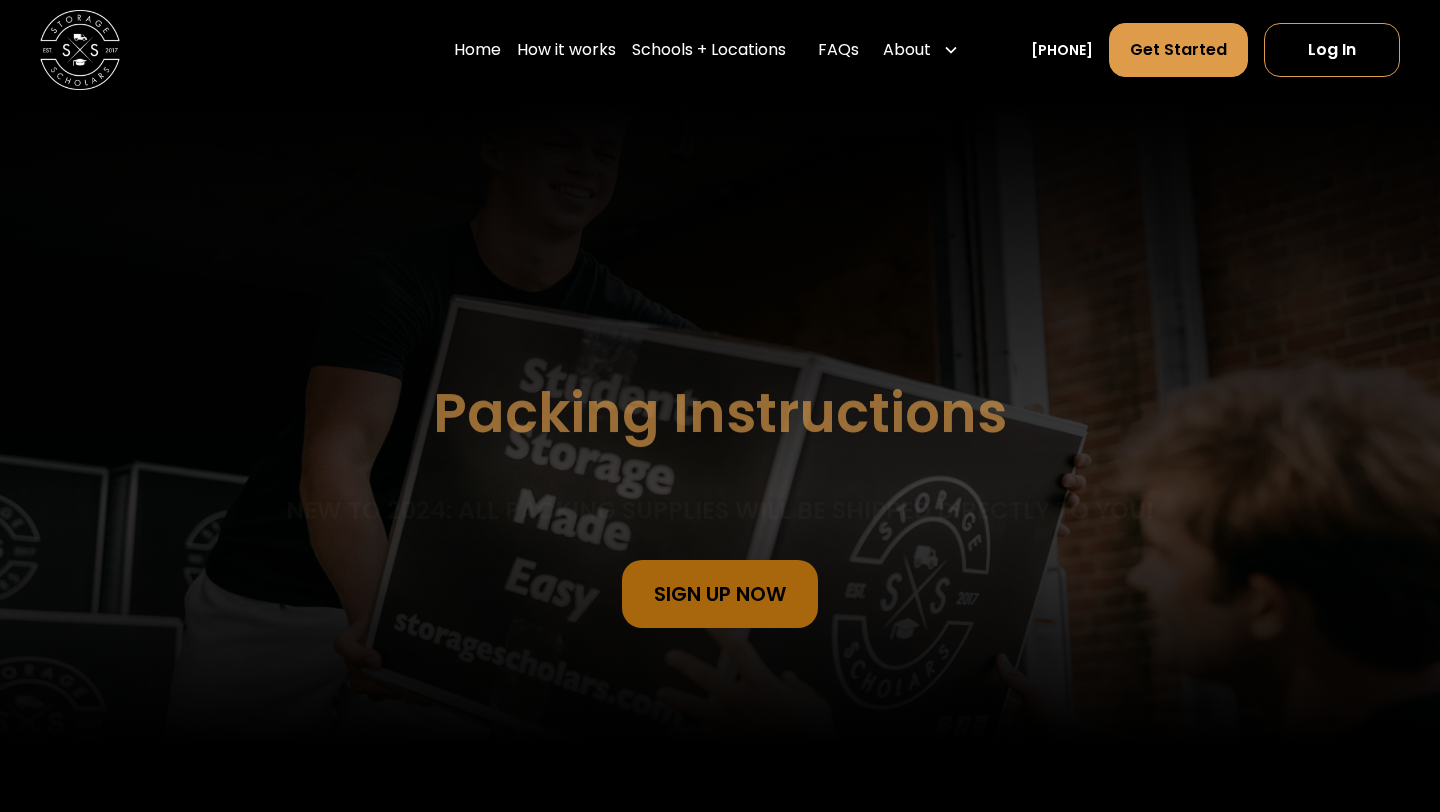 scroll, scrollTop: 0, scrollLeft: 0, axis: both 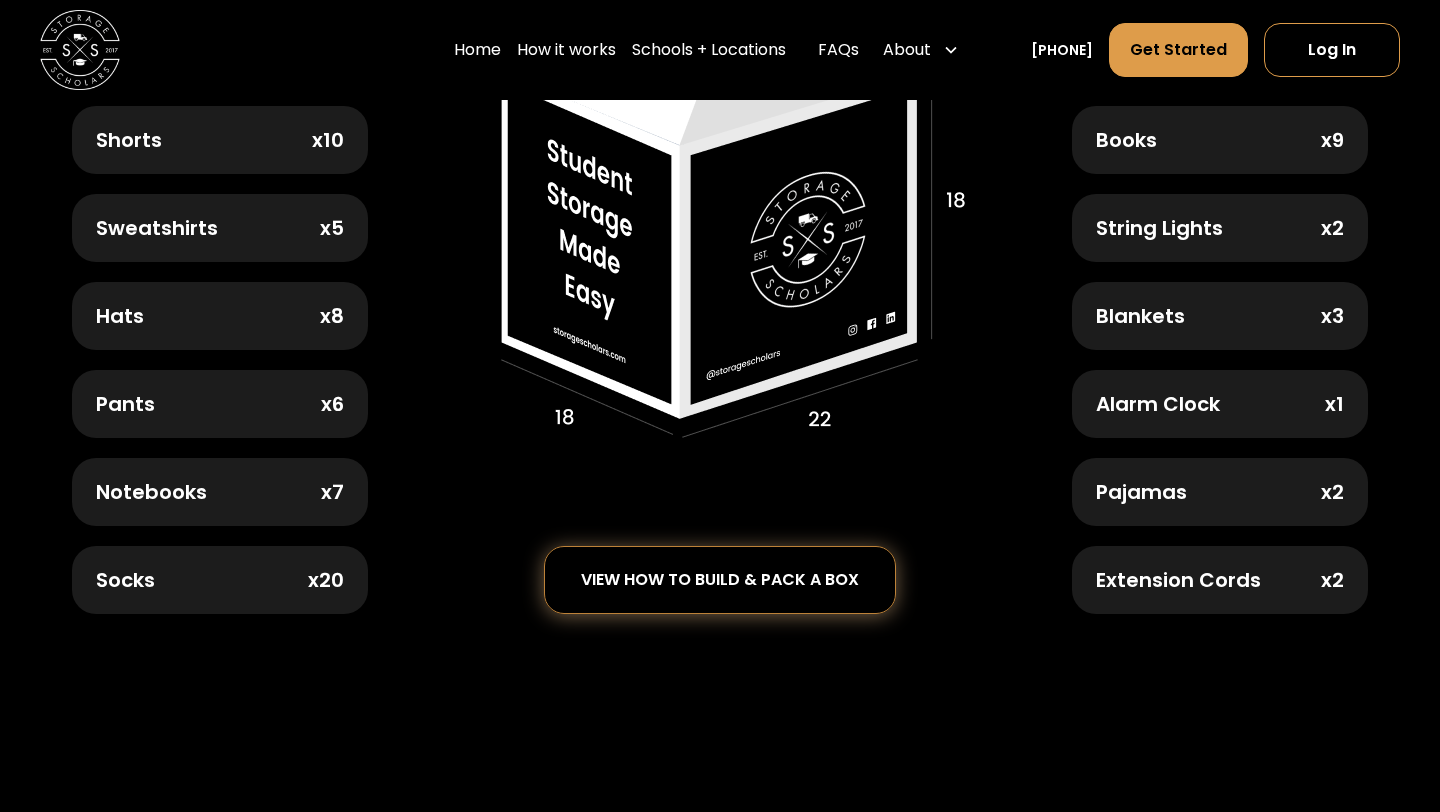 click on "view how to build & pack a box" at bounding box center (720, 580) 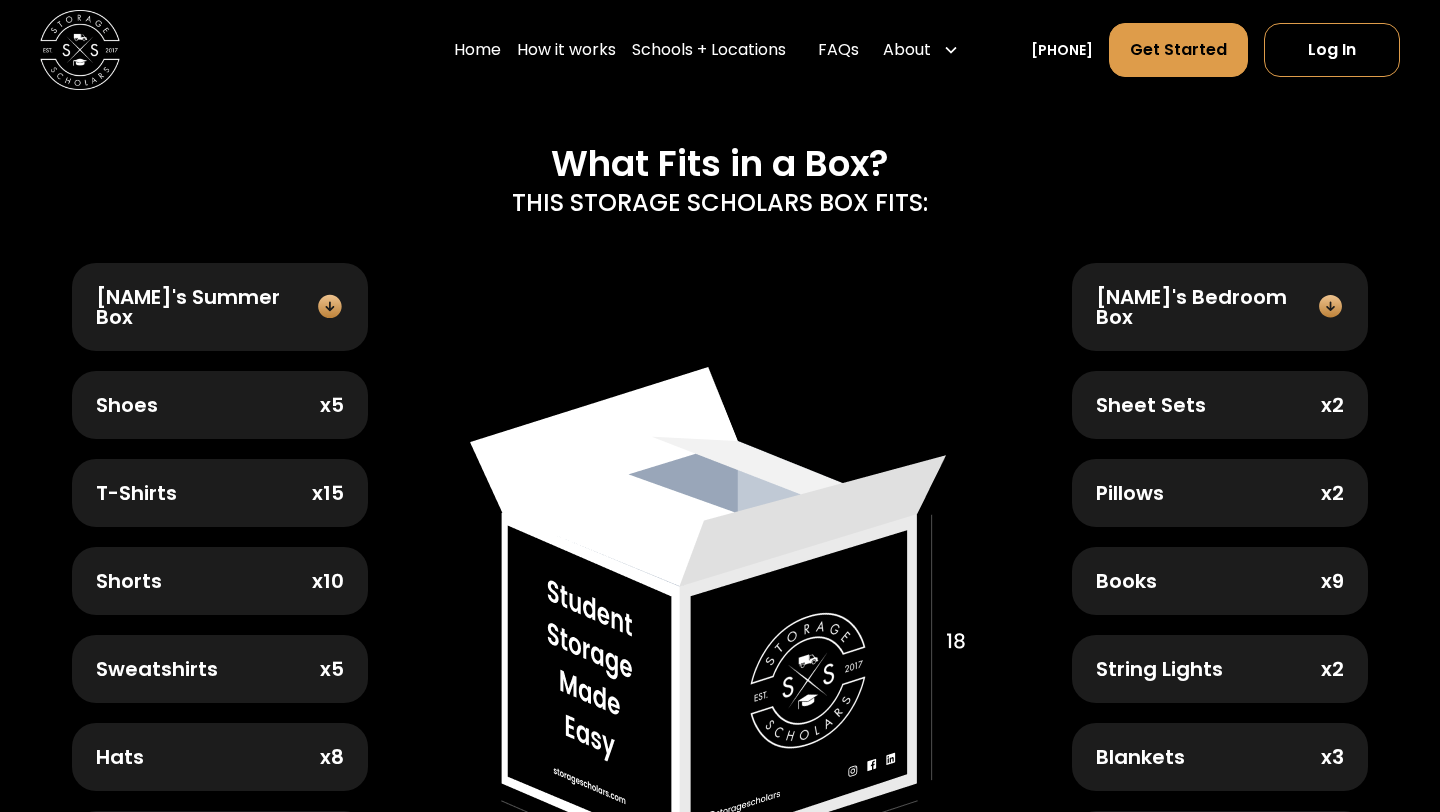 scroll, scrollTop: 652, scrollLeft: 0, axis: vertical 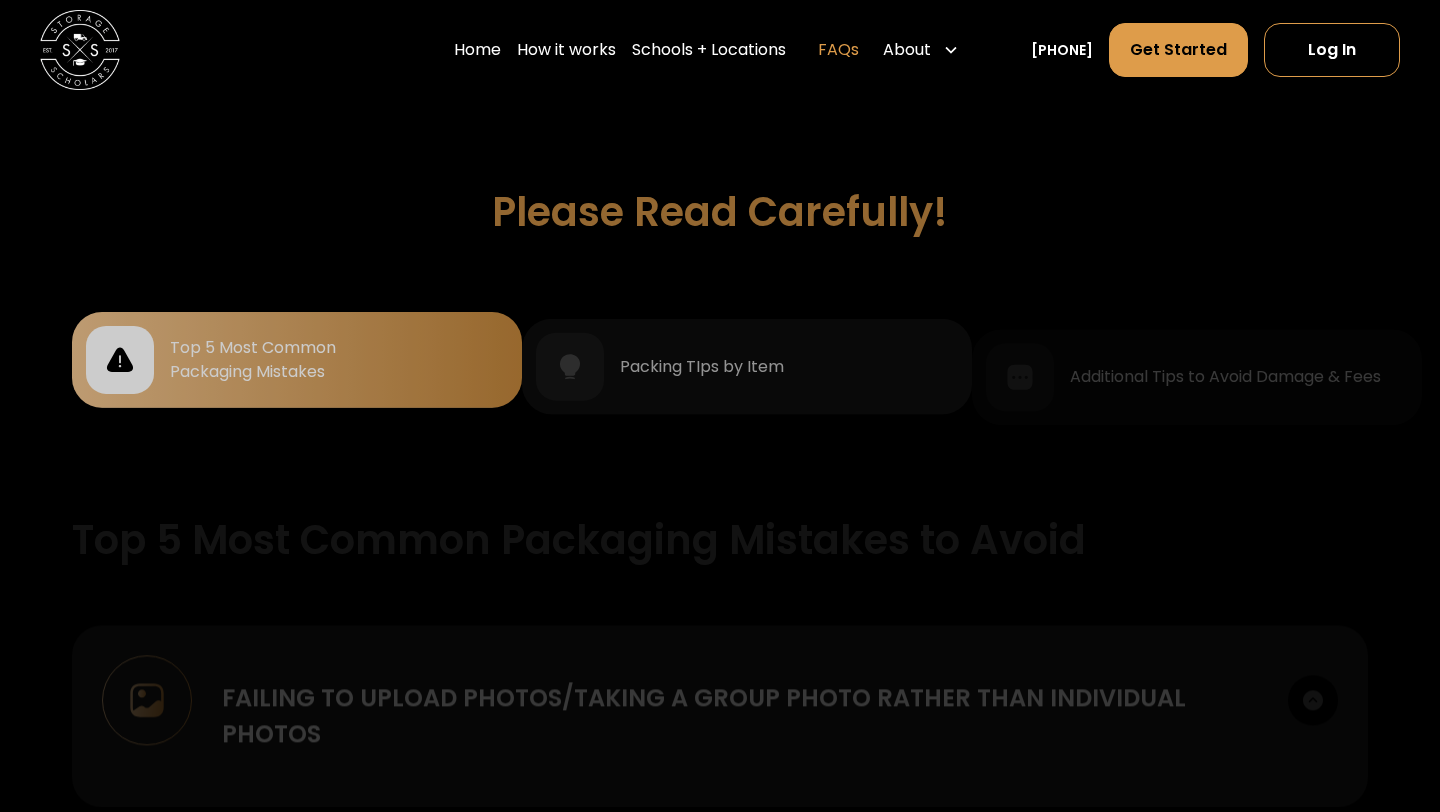click on "FAQs" at bounding box center (838, 50) 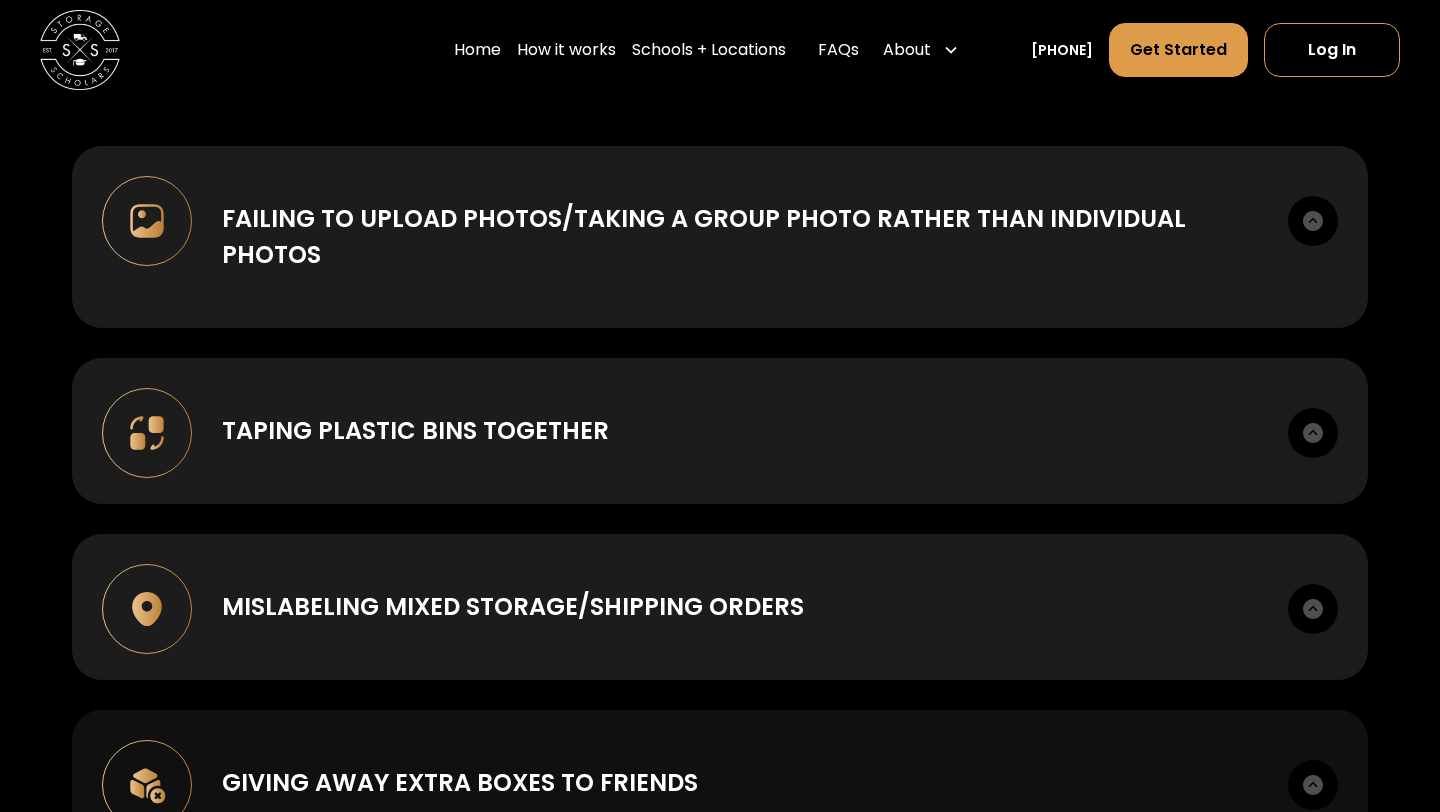 scroll, scrollTop: 2180, scrollLeft: 0, axis: vertical 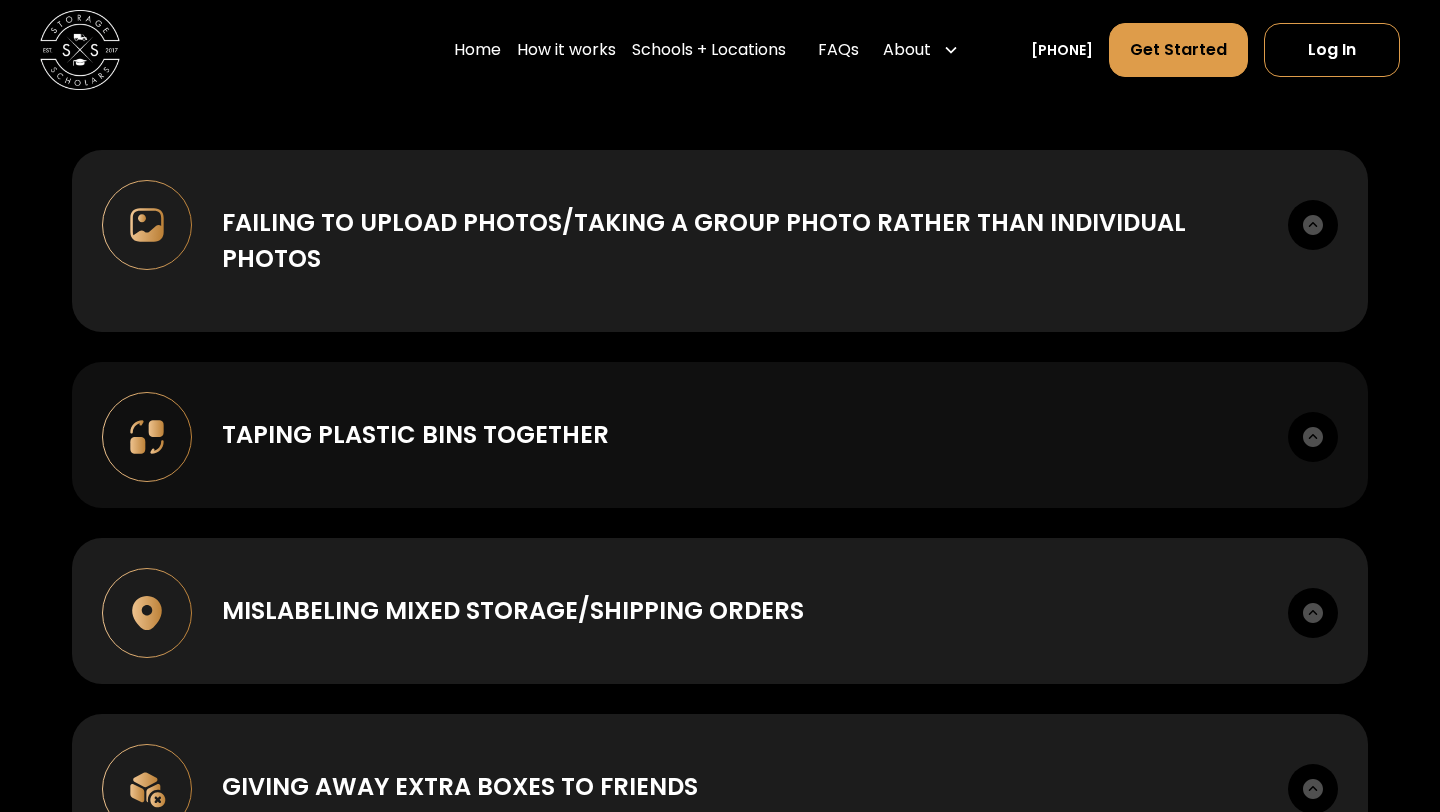 click on "Taping plastic bins together Taping plastic bins together increases the likelihood of damage dramatically.  Although plastic bins are excellent and convenient containers for any dorm room, they are not built to withstand high pressure and weight, especially when on a moving truck.  Plastic bins taped together are marked as separate items and we ask that you please avoid this so we can keep them in pristine condition for your future years at school." at bounding box center [720, 435] 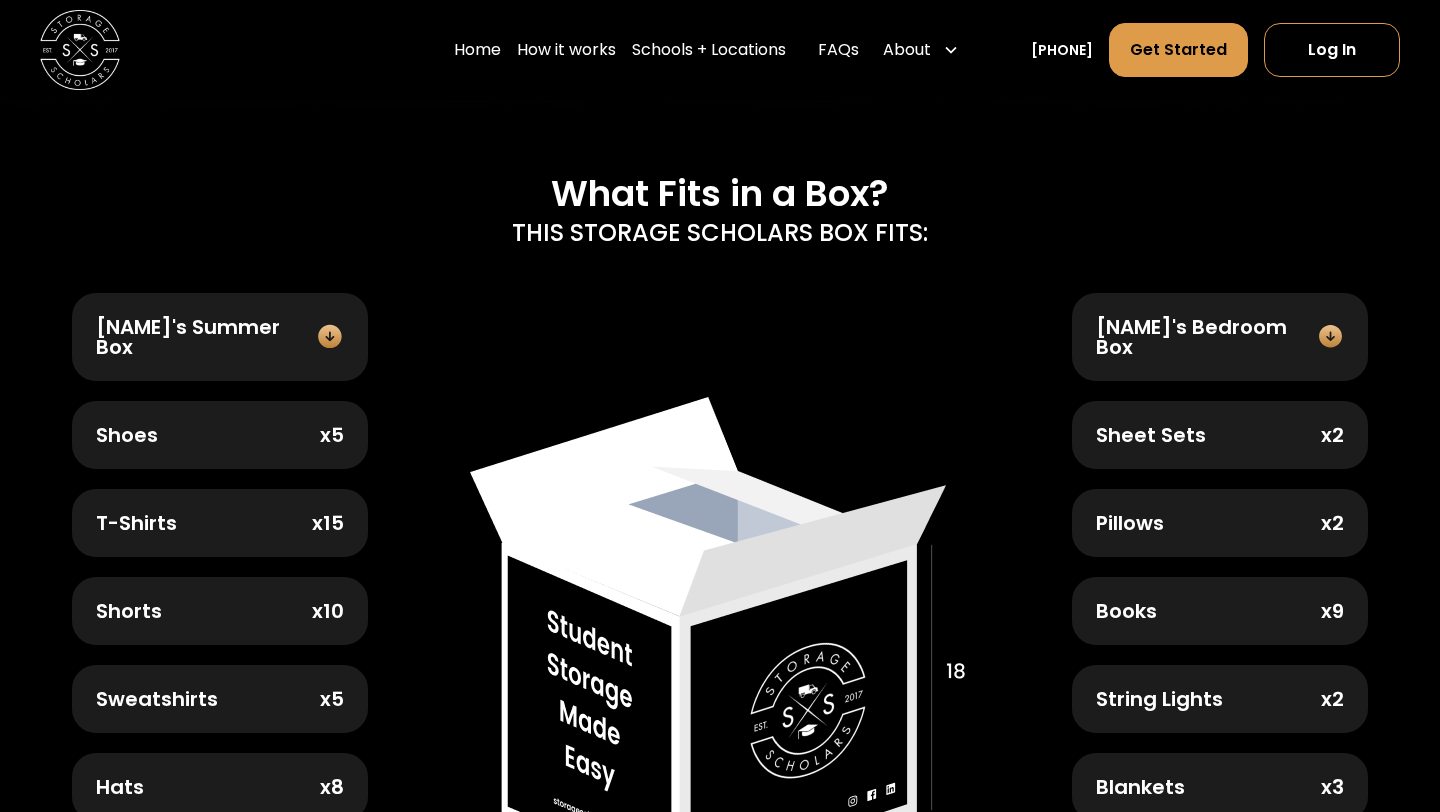 scroll, scrollTop: 0, scrollLeft: 0, axis: both 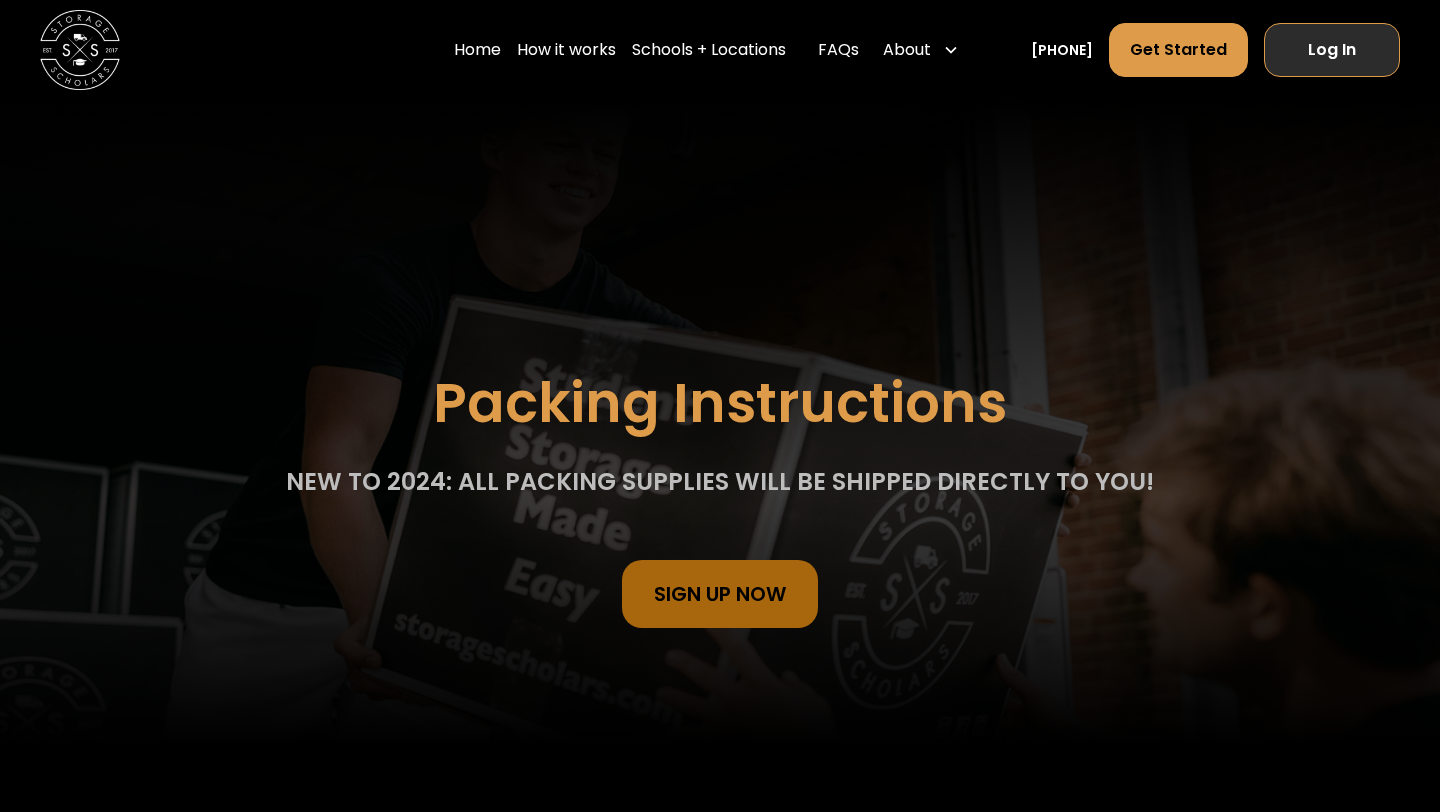 click on "Log In" at bounding box center [1332, 50] 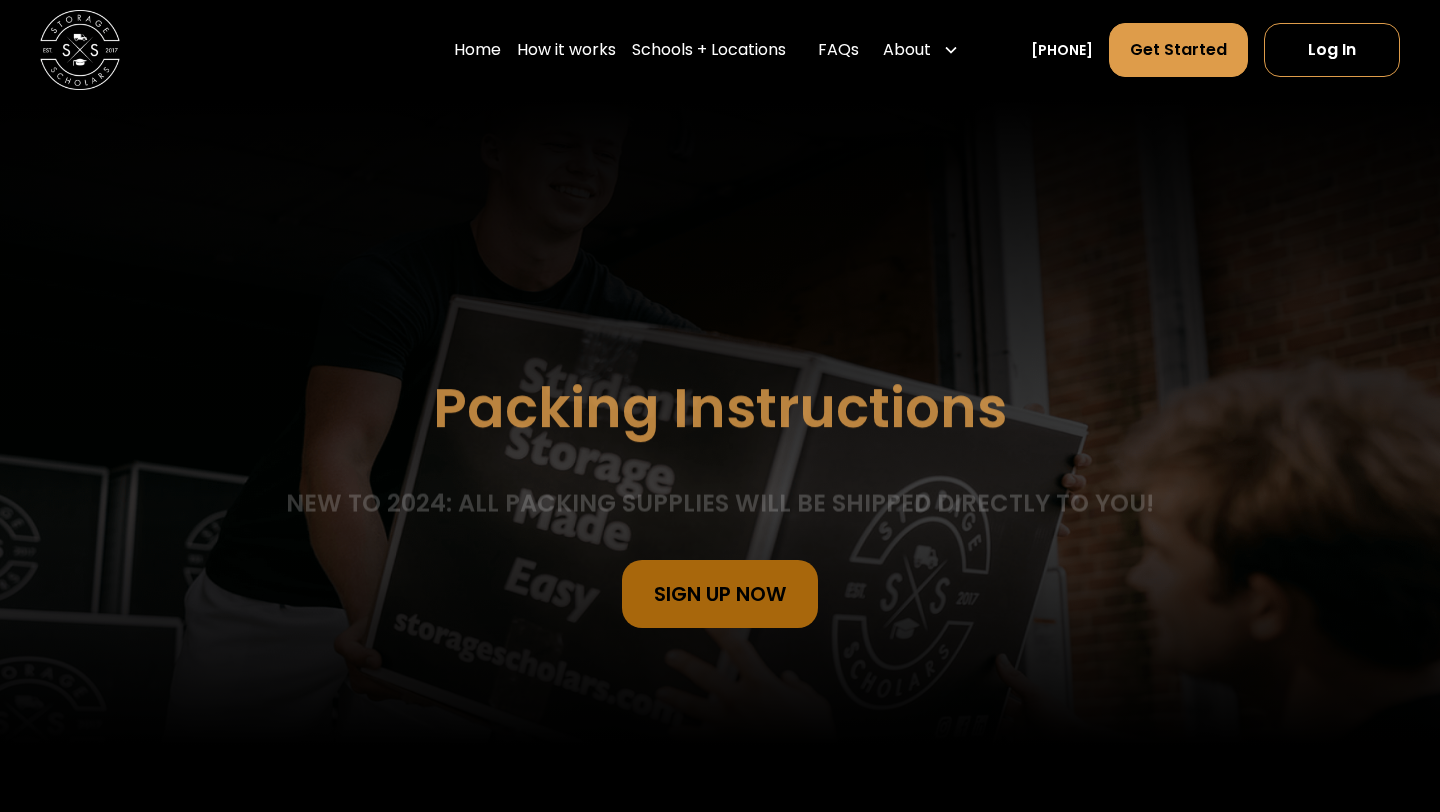 scroll, scrollTop: 0, scrollLeft: 0, axis: both 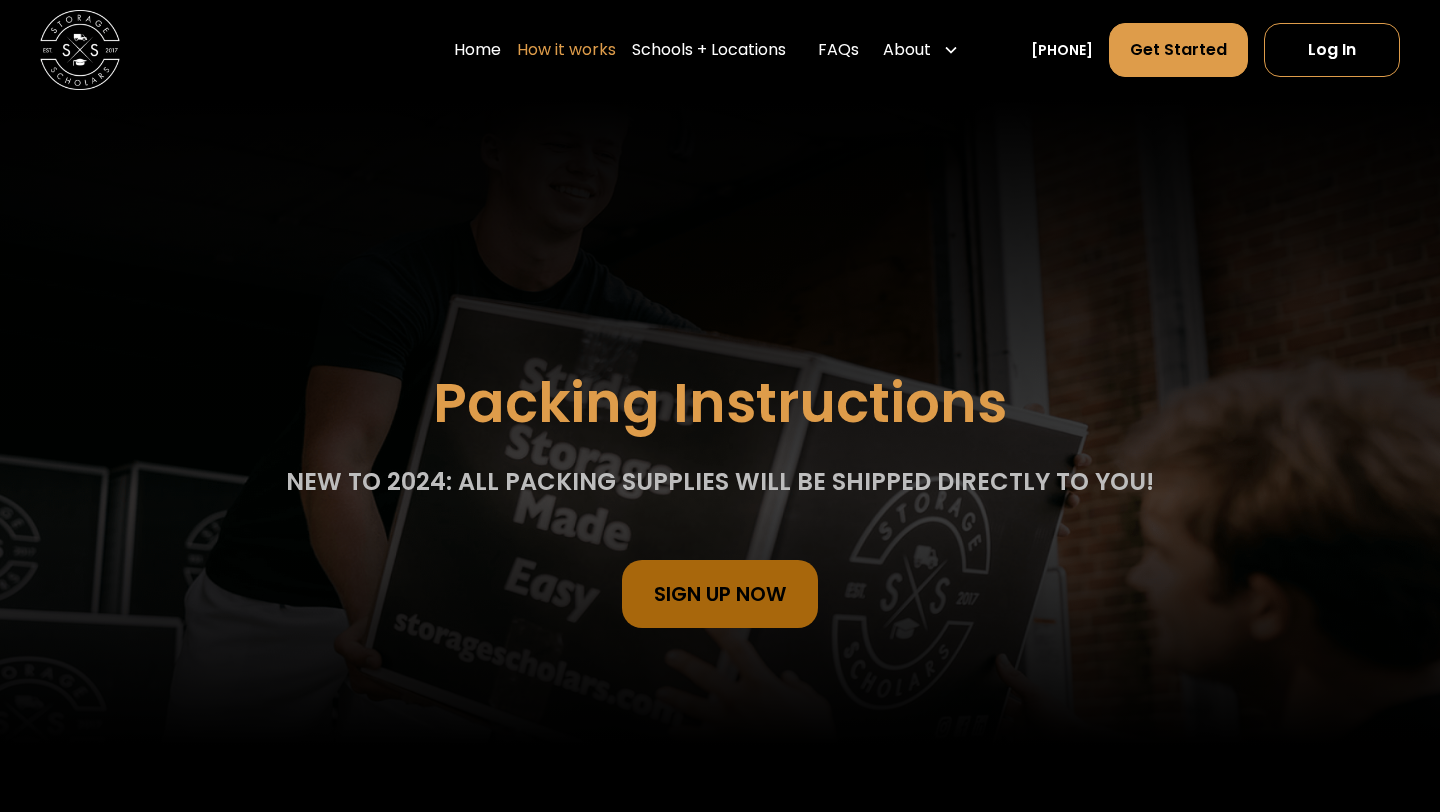 click on "How it works" at bounding box center [566, 50] 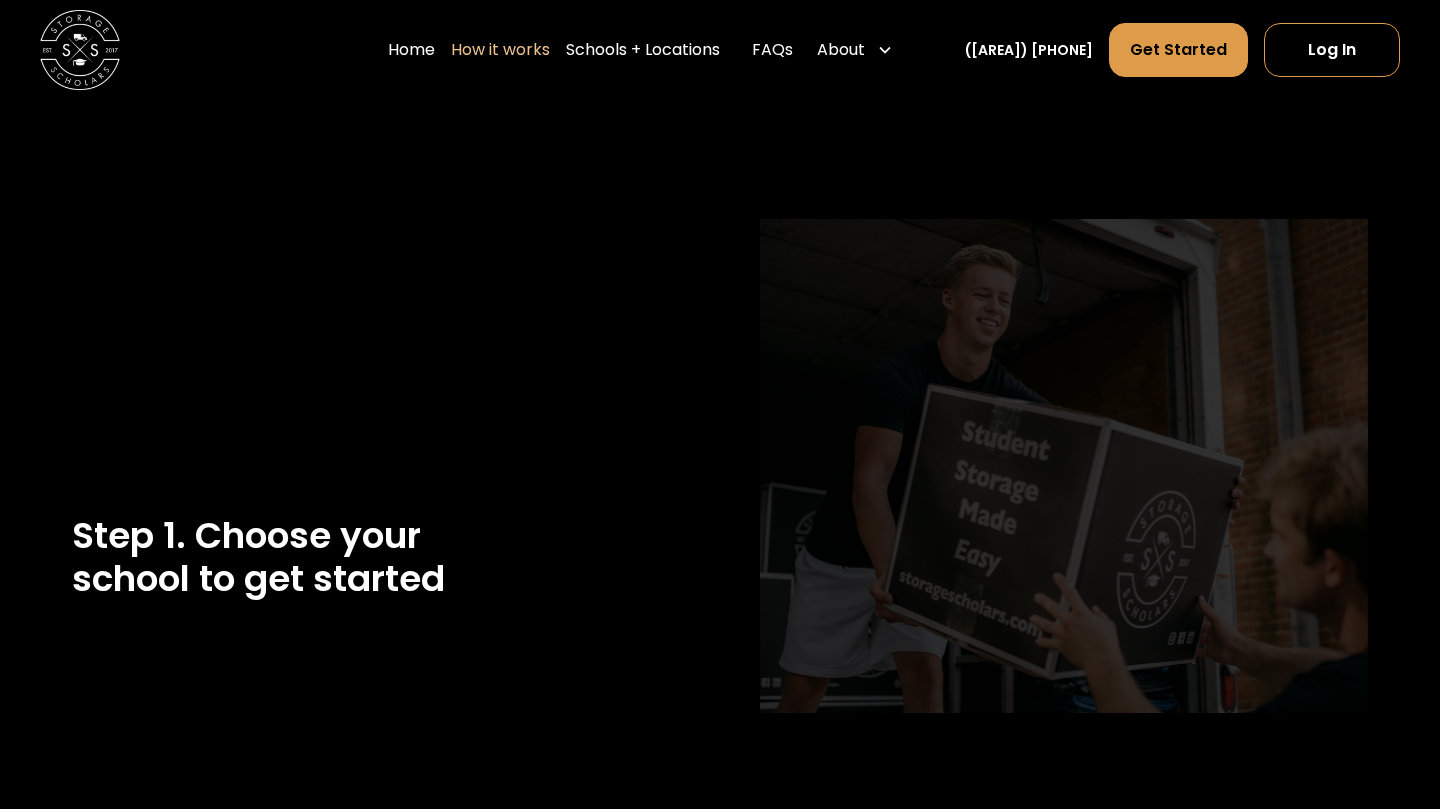 scroll, scrollTop: 0, scrollLeft: 0, axis: both 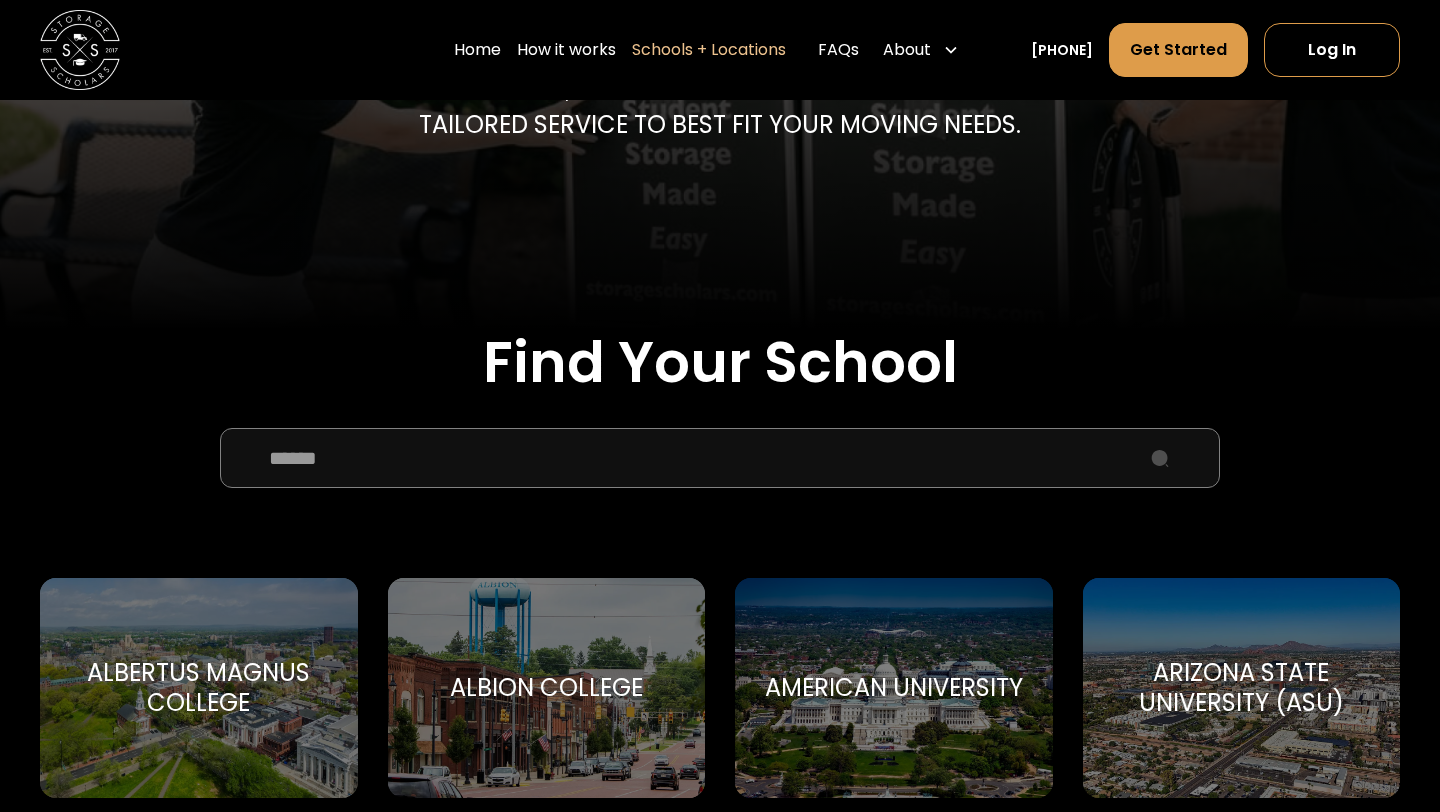 click at bounding box center (720, 458) 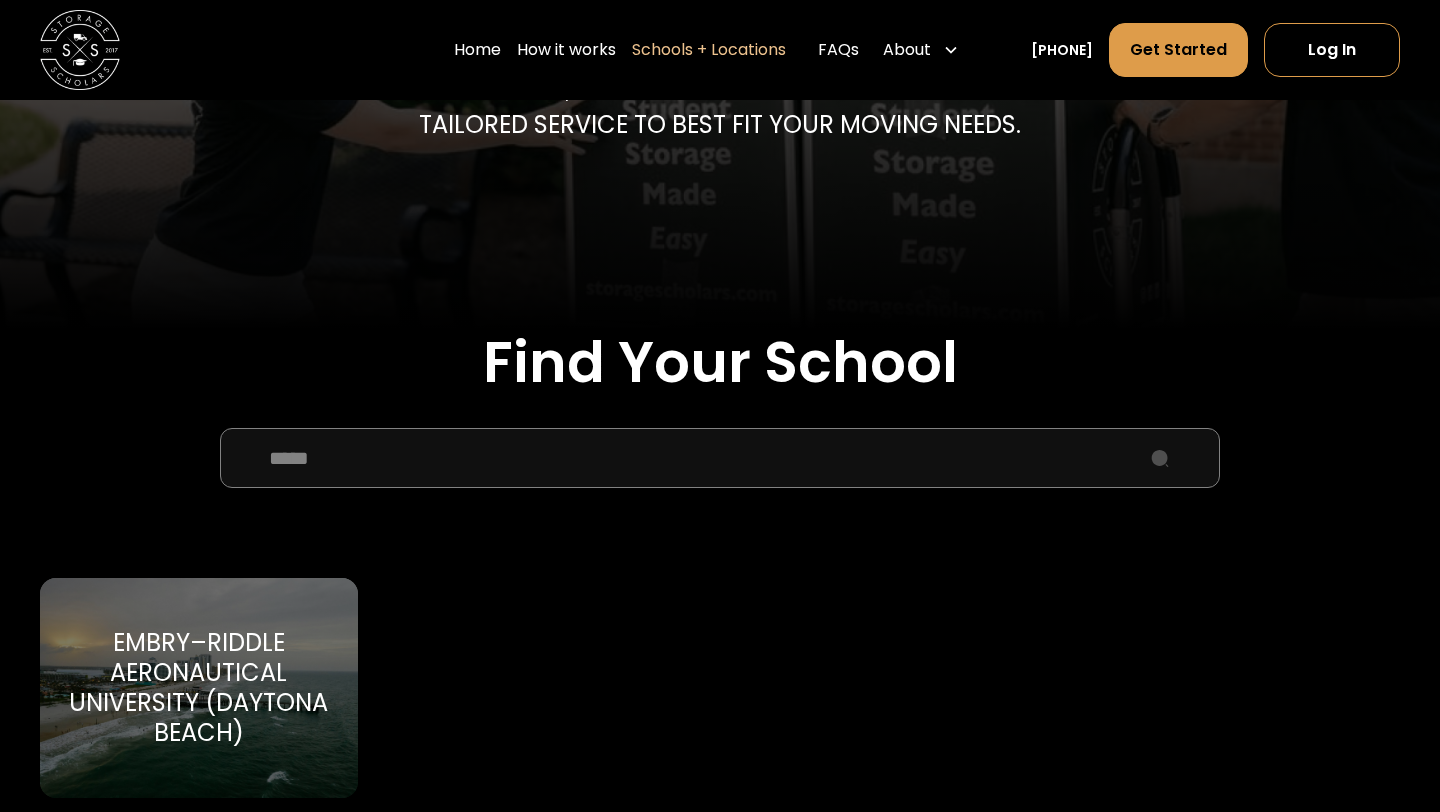 type on "*****" 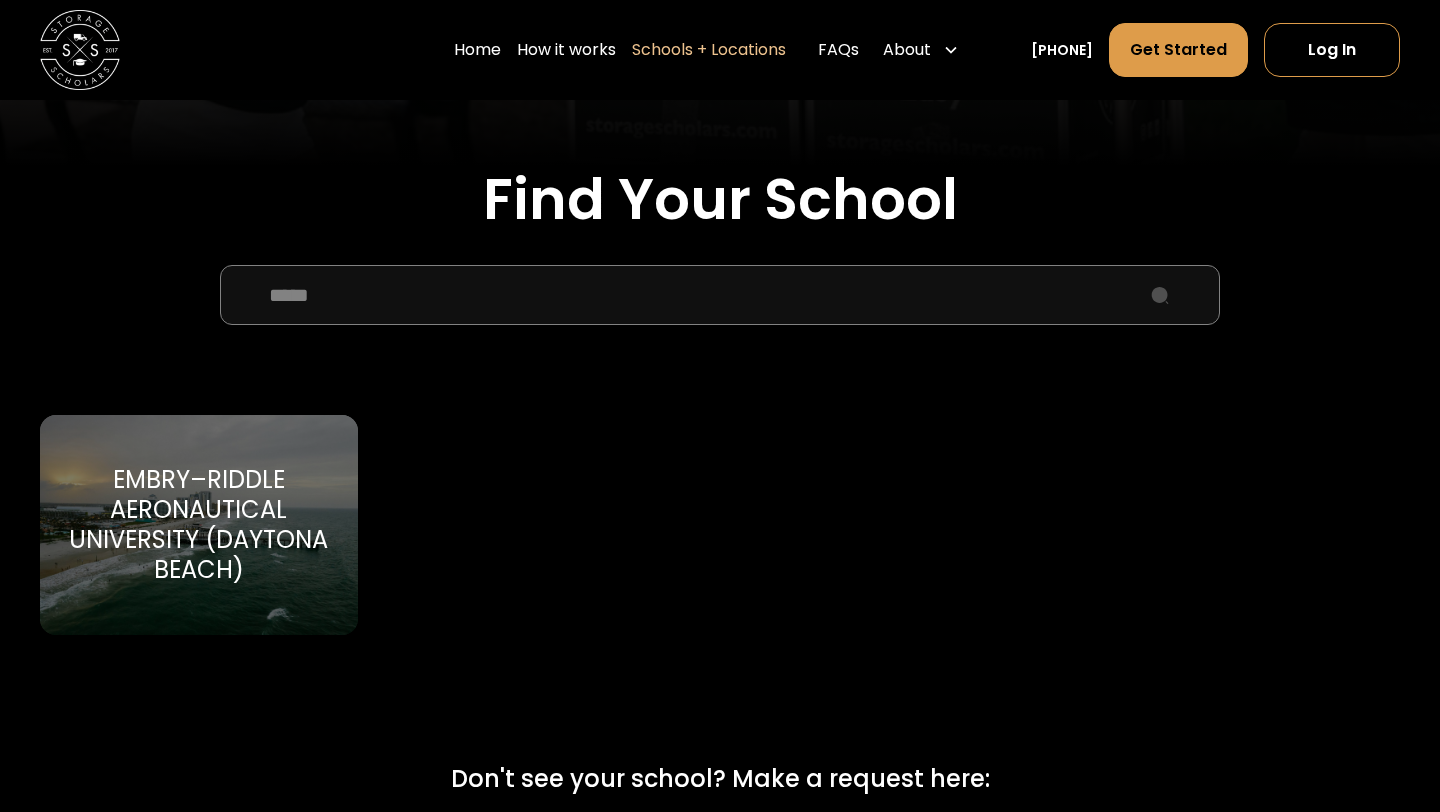 scroll, scrollTop: 602, scrollLeft: 0, axis: vertical 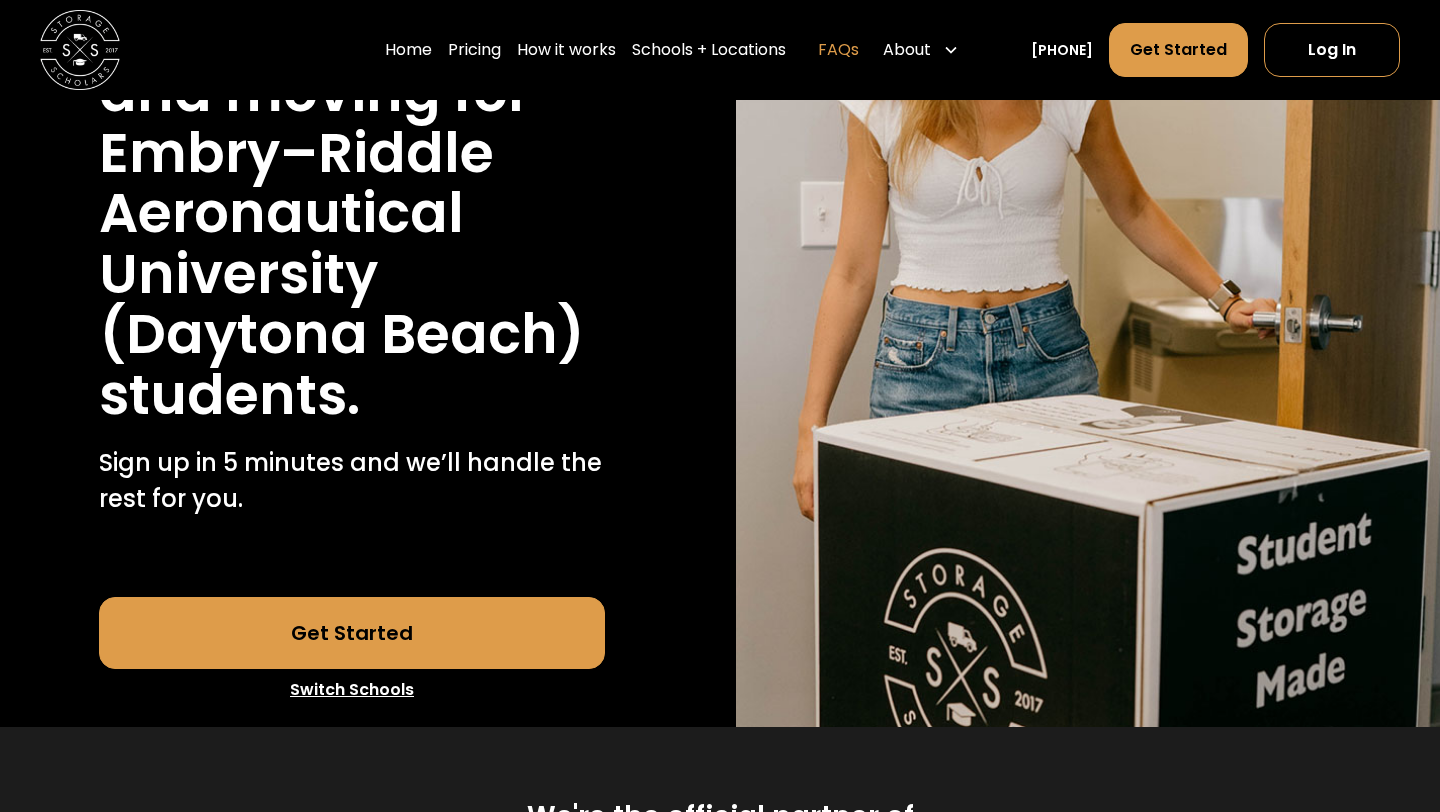 click on "FAQs" at bounding box center (838, 50) 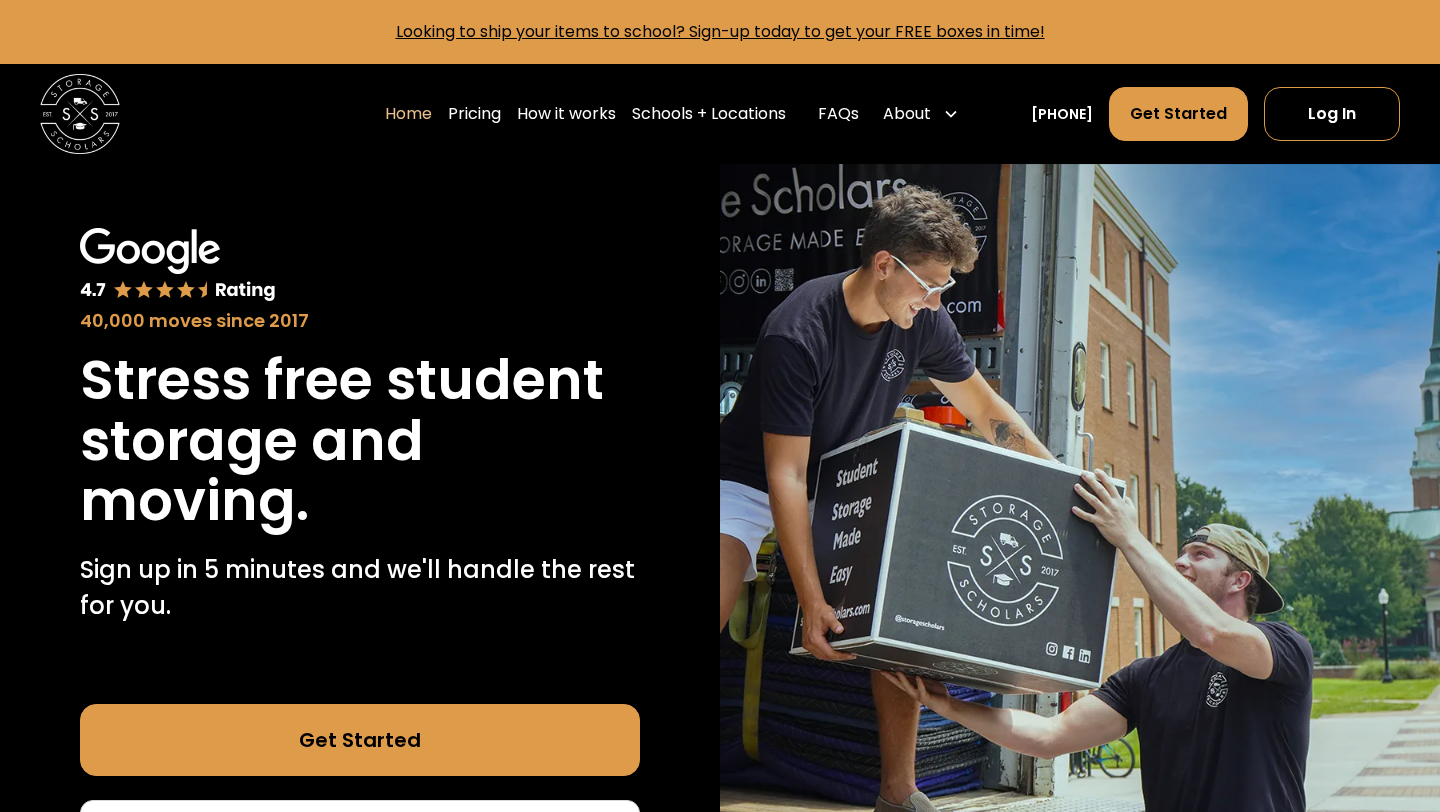 scroll, scrollTop: 0, scrollLeft: 0, axis: both 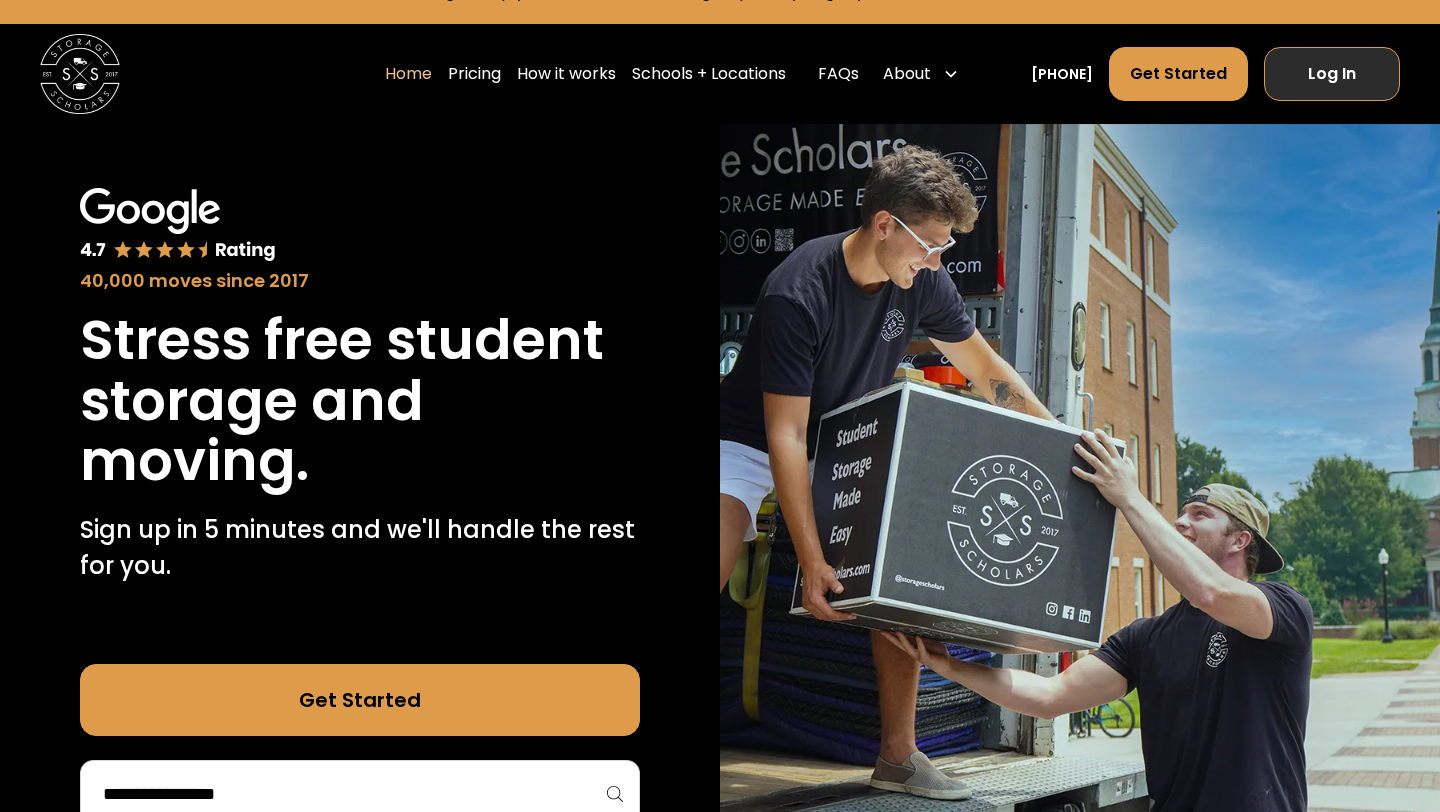 click on "Log In" at bounding box center [1332, 74] 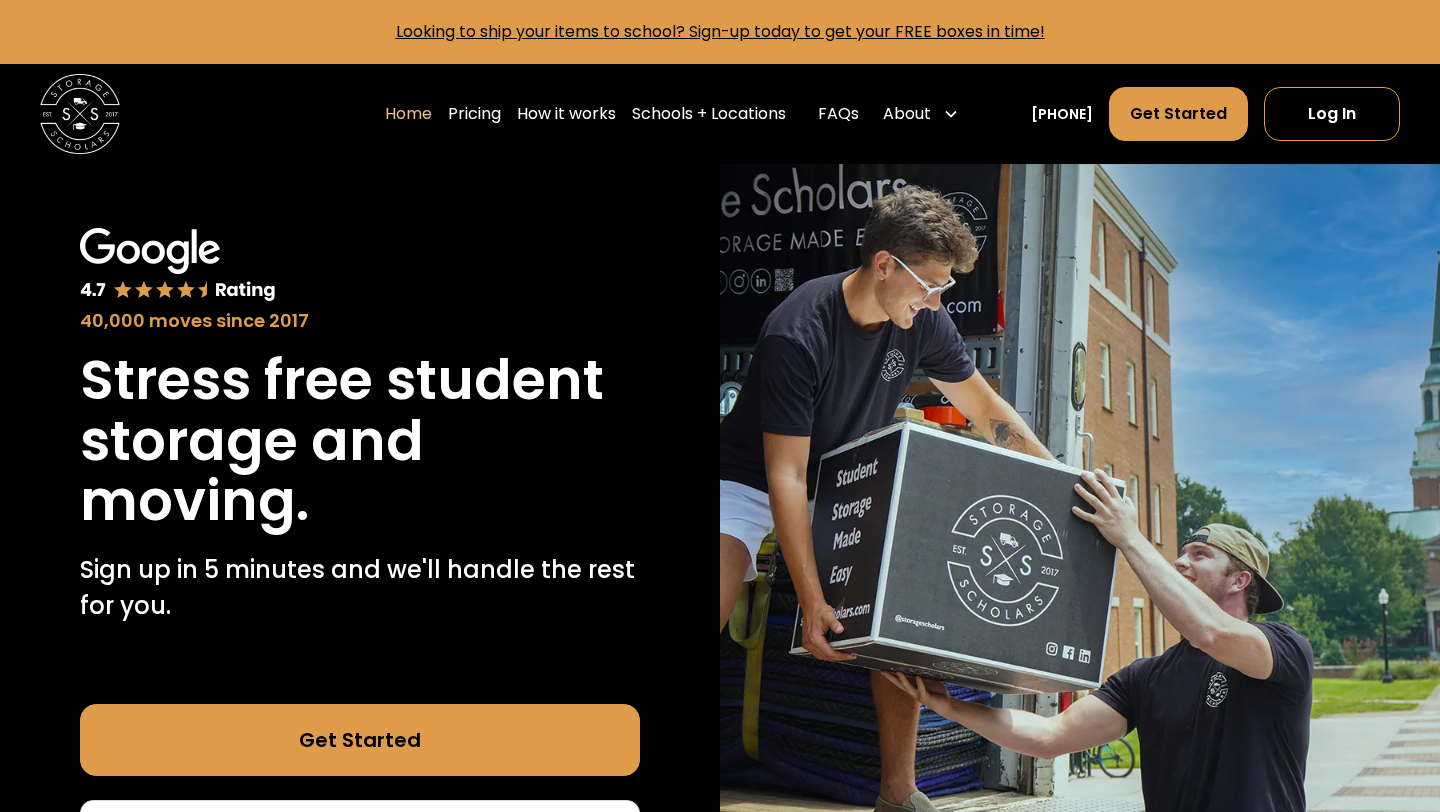 scroll, scrollTop: 0, scrollLeft: 0, axis: both 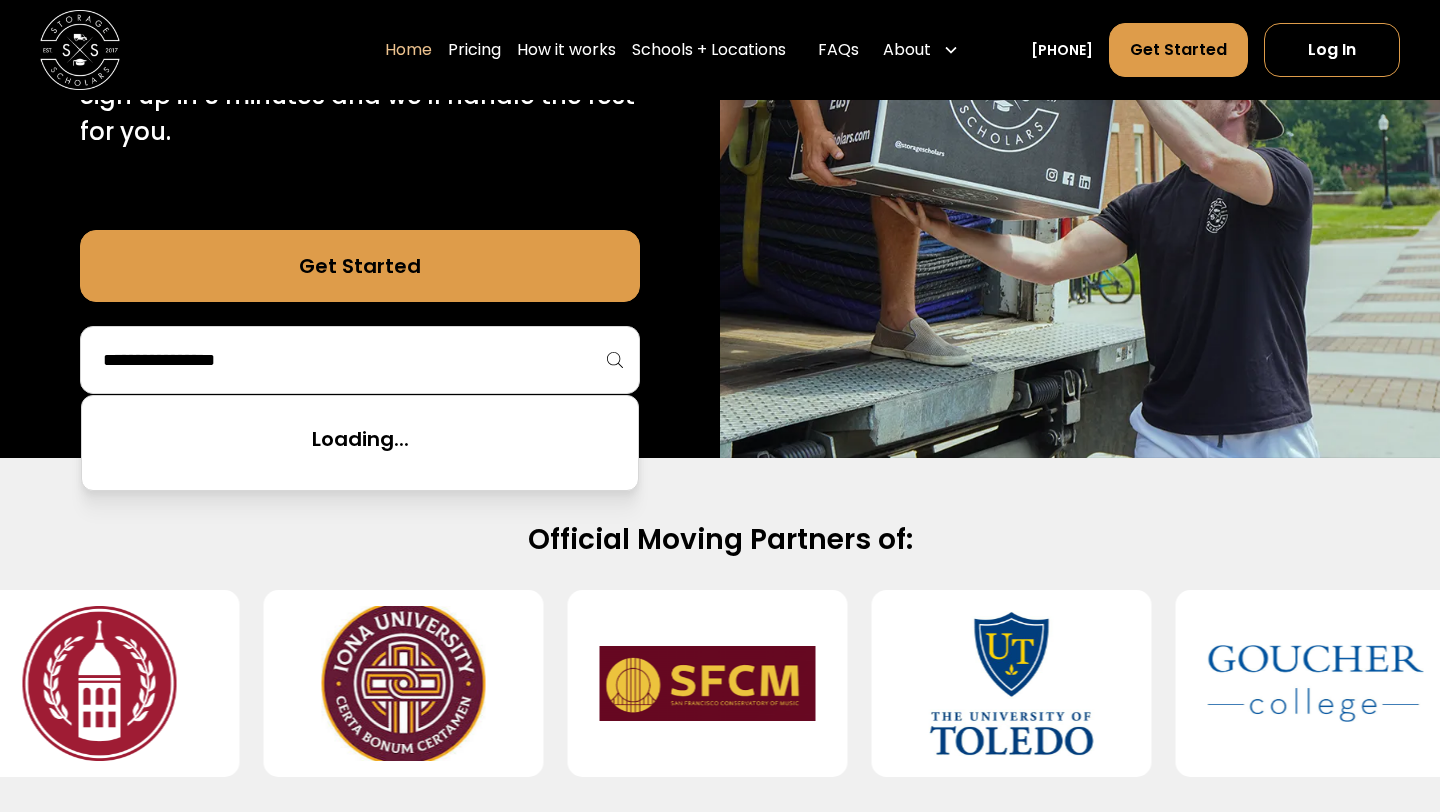 click at bounding box center (360, 360) 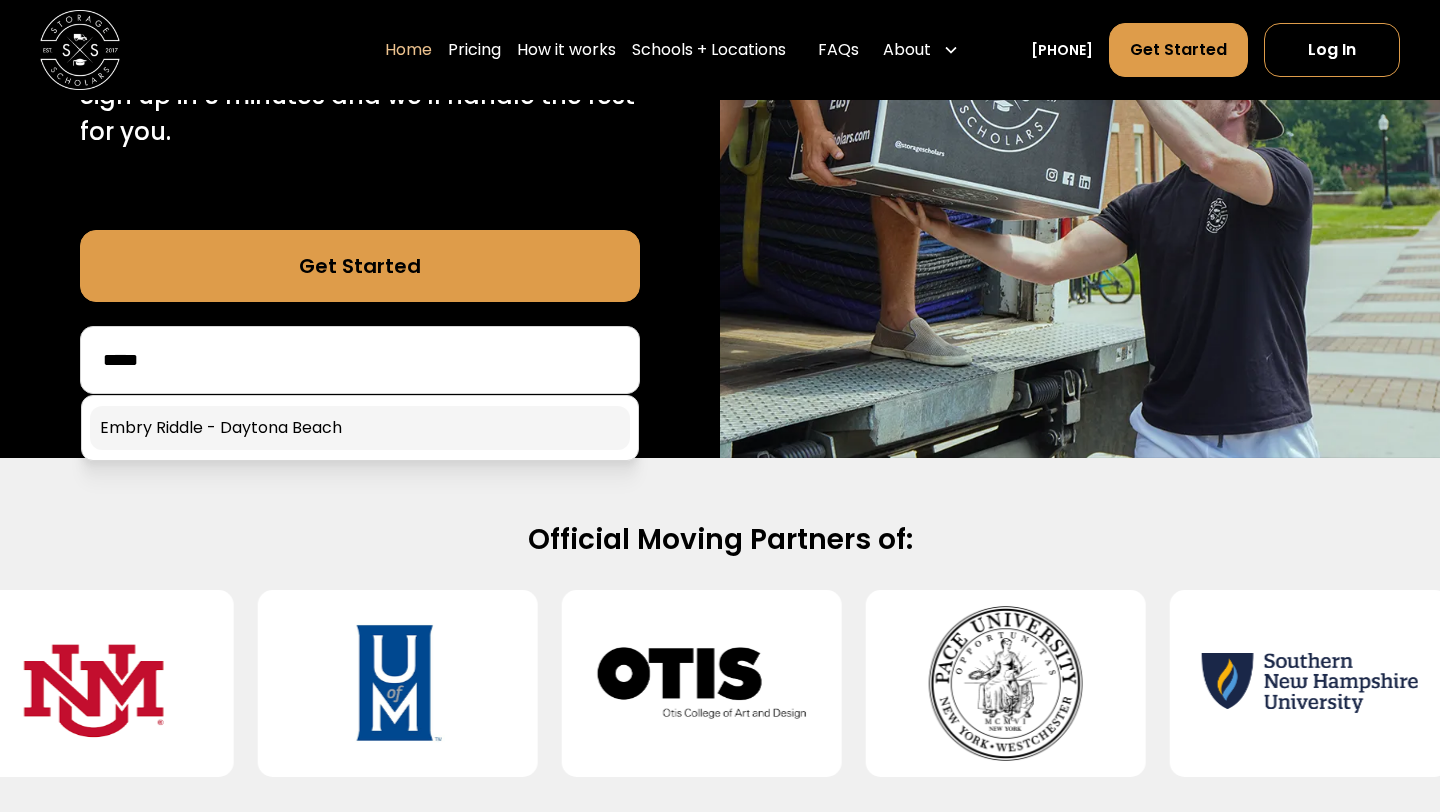 click at bounding box center (360, 428) 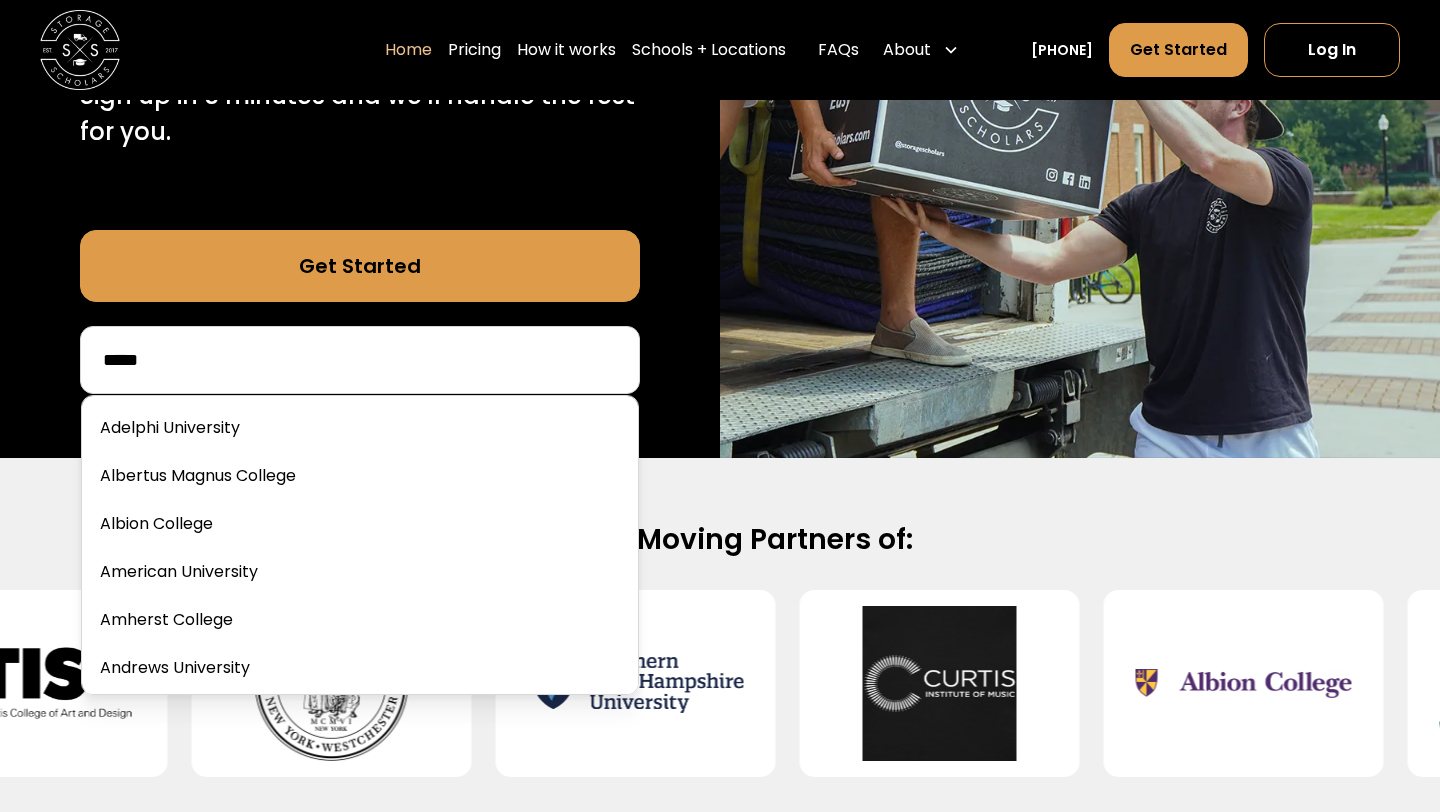 click on "*****" at bounding box center [360, 360] 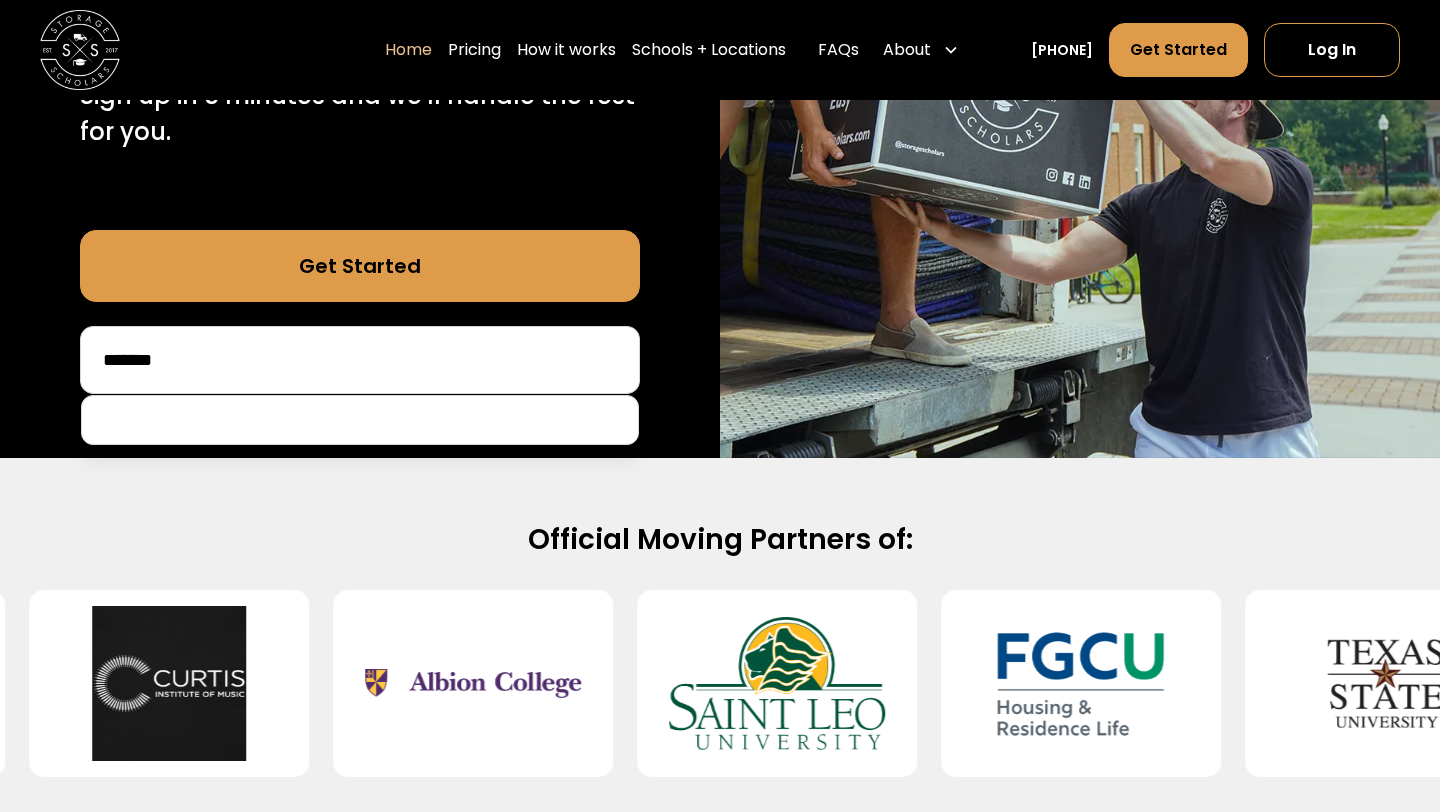 type on "*******" 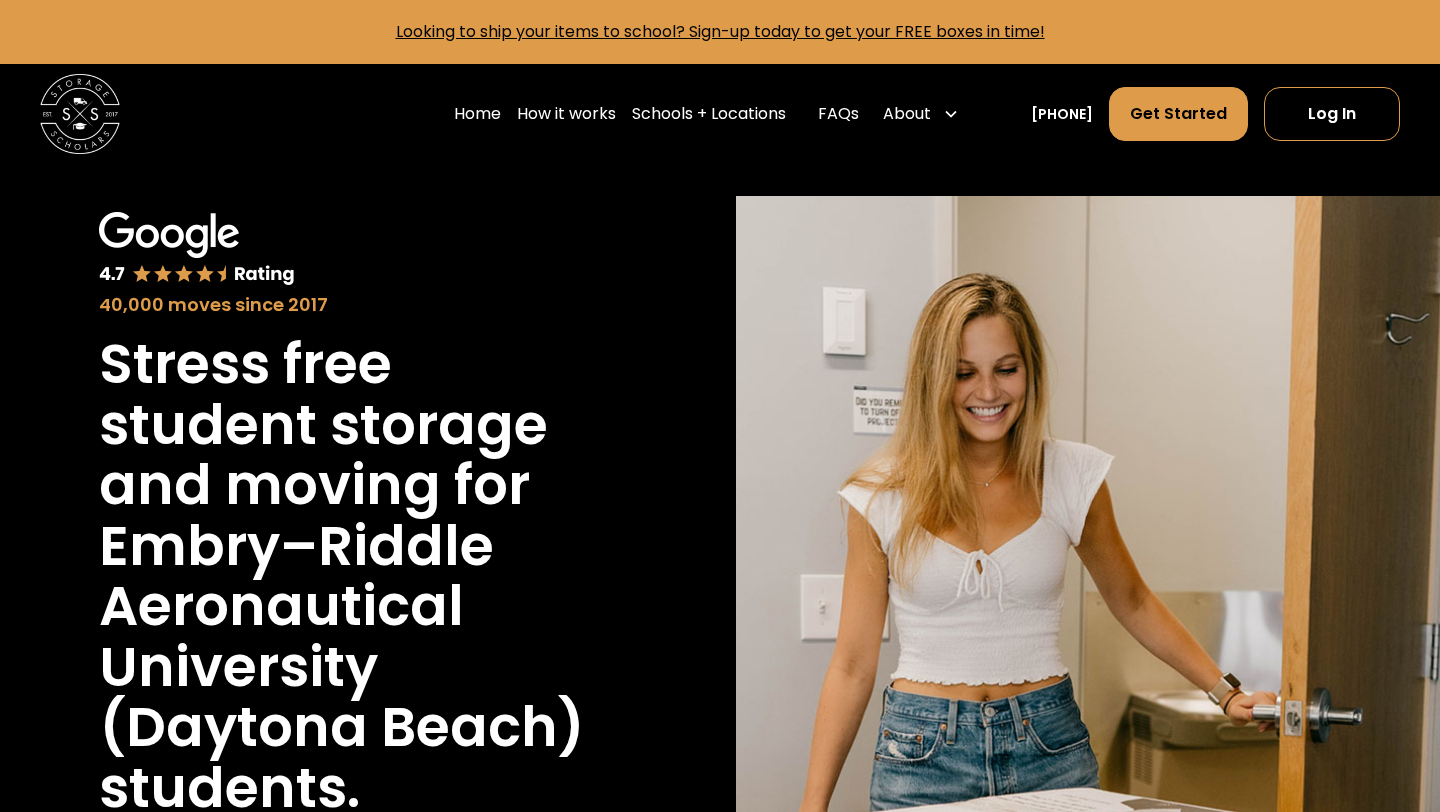 scroll, scrollTop: 0, scrollLeft: 0, axis: both 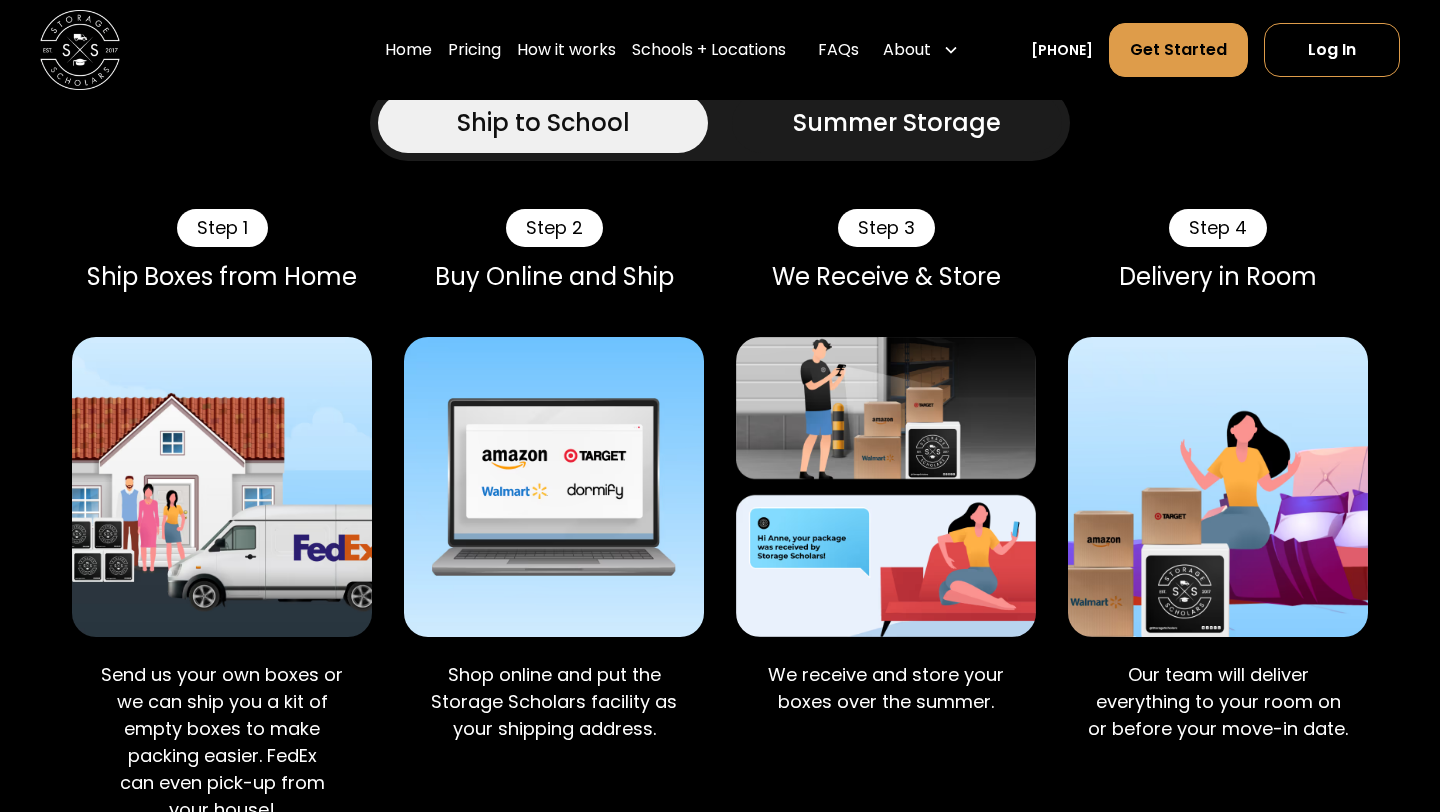 click on "Ship to School" at bounding box center (543, 123) 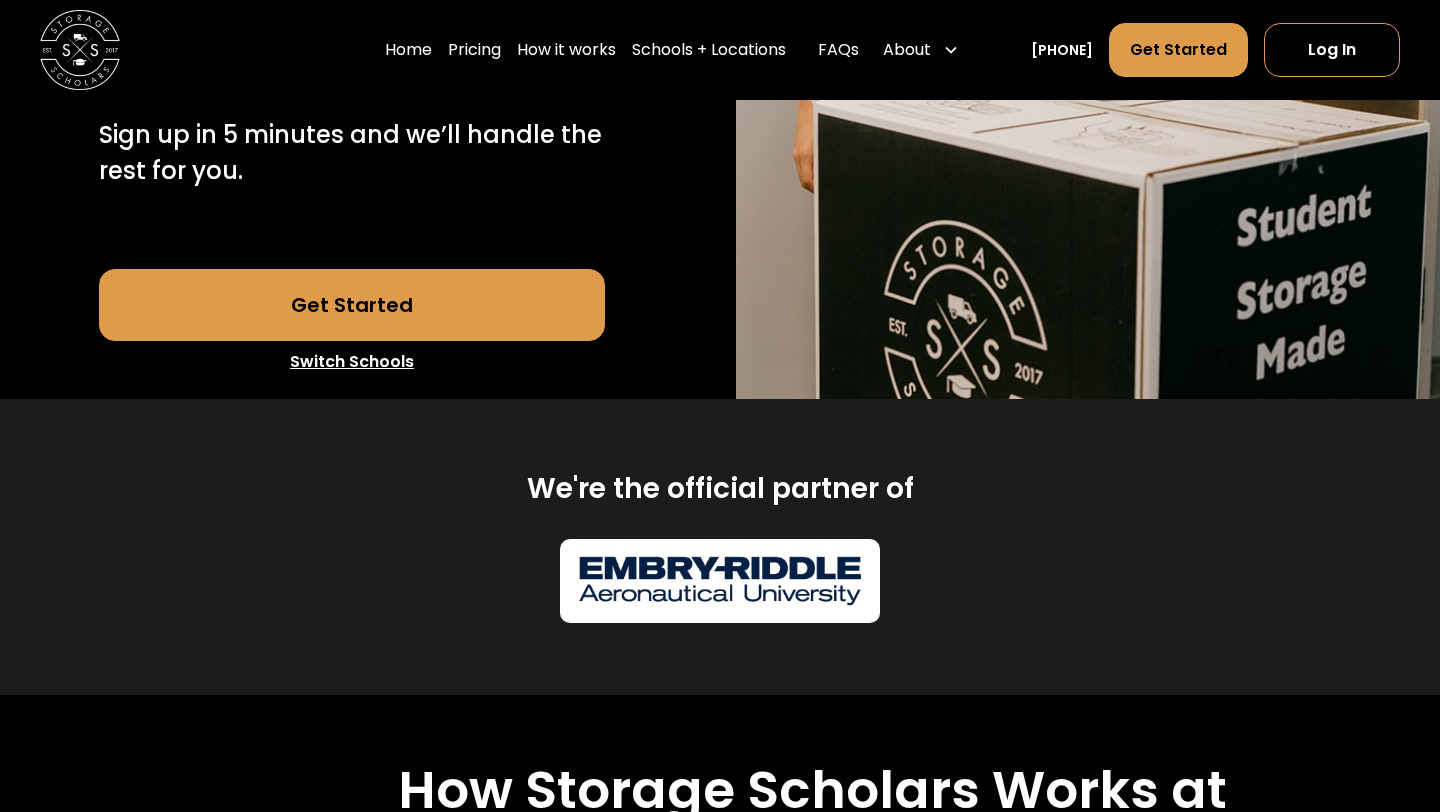 scroll, scrollTop: 724, scrollLeft: 0, axis: vertical 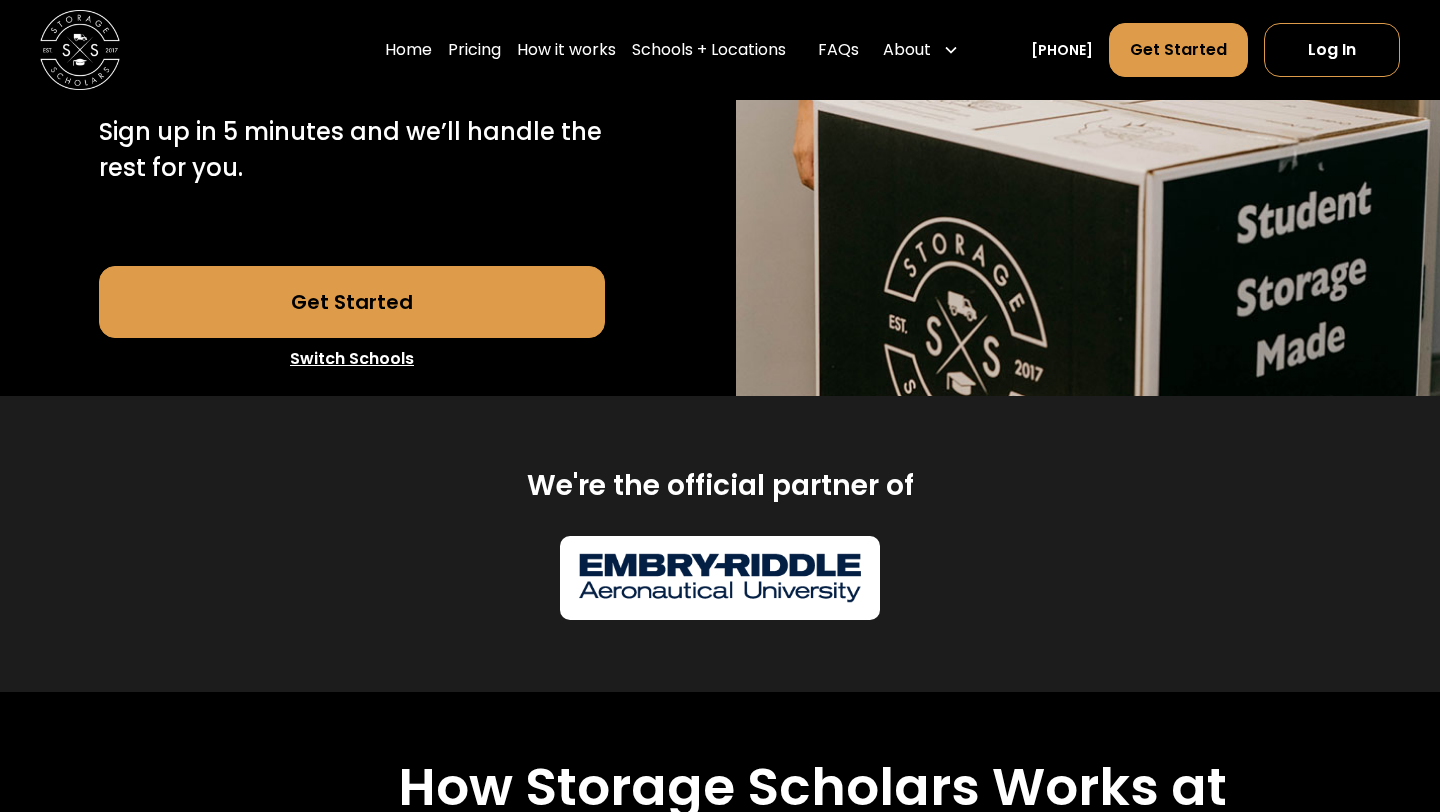 click on "Get Started" at bounding box center (352, 302) 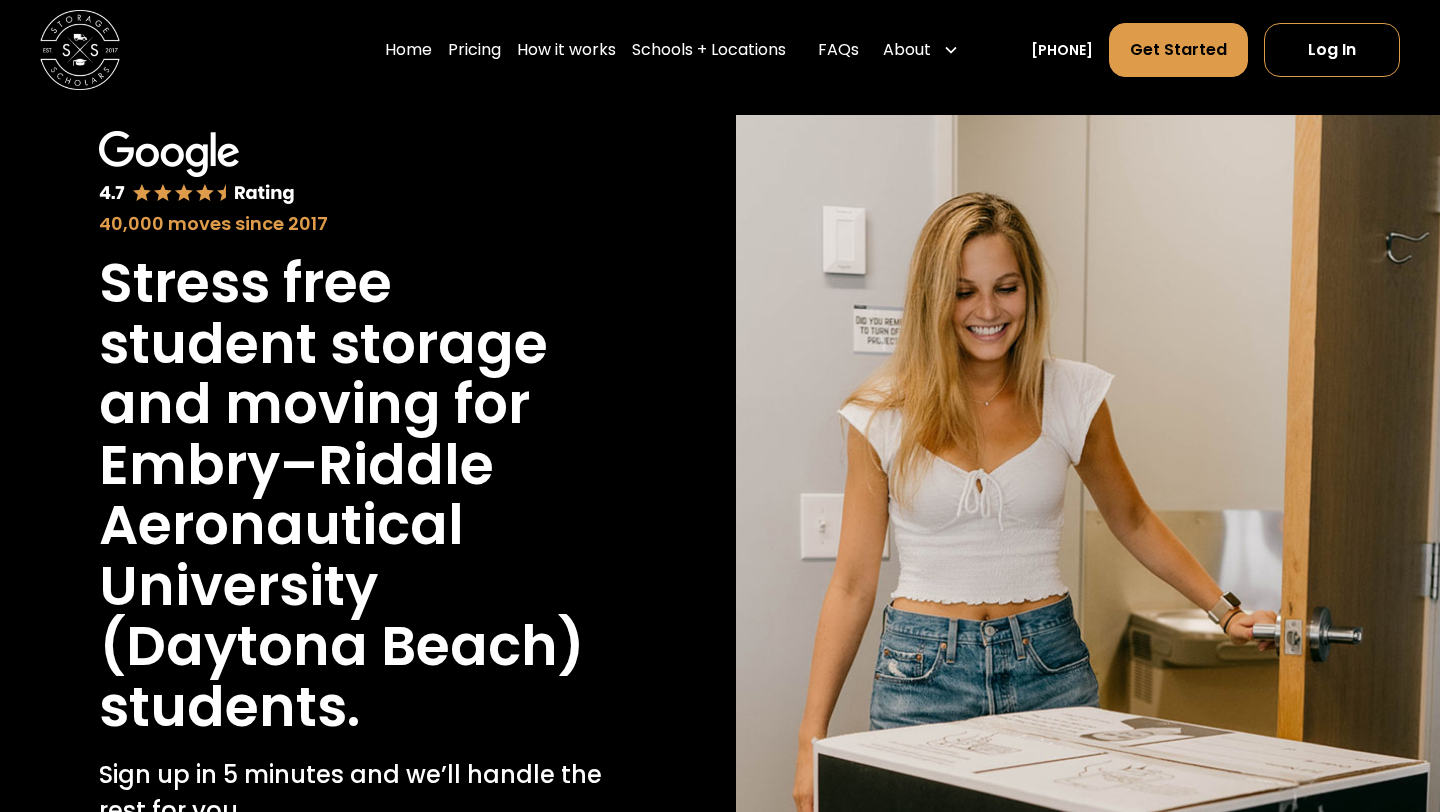 scroll, scrollTop: 0, scrollLeft: 0, axis: both 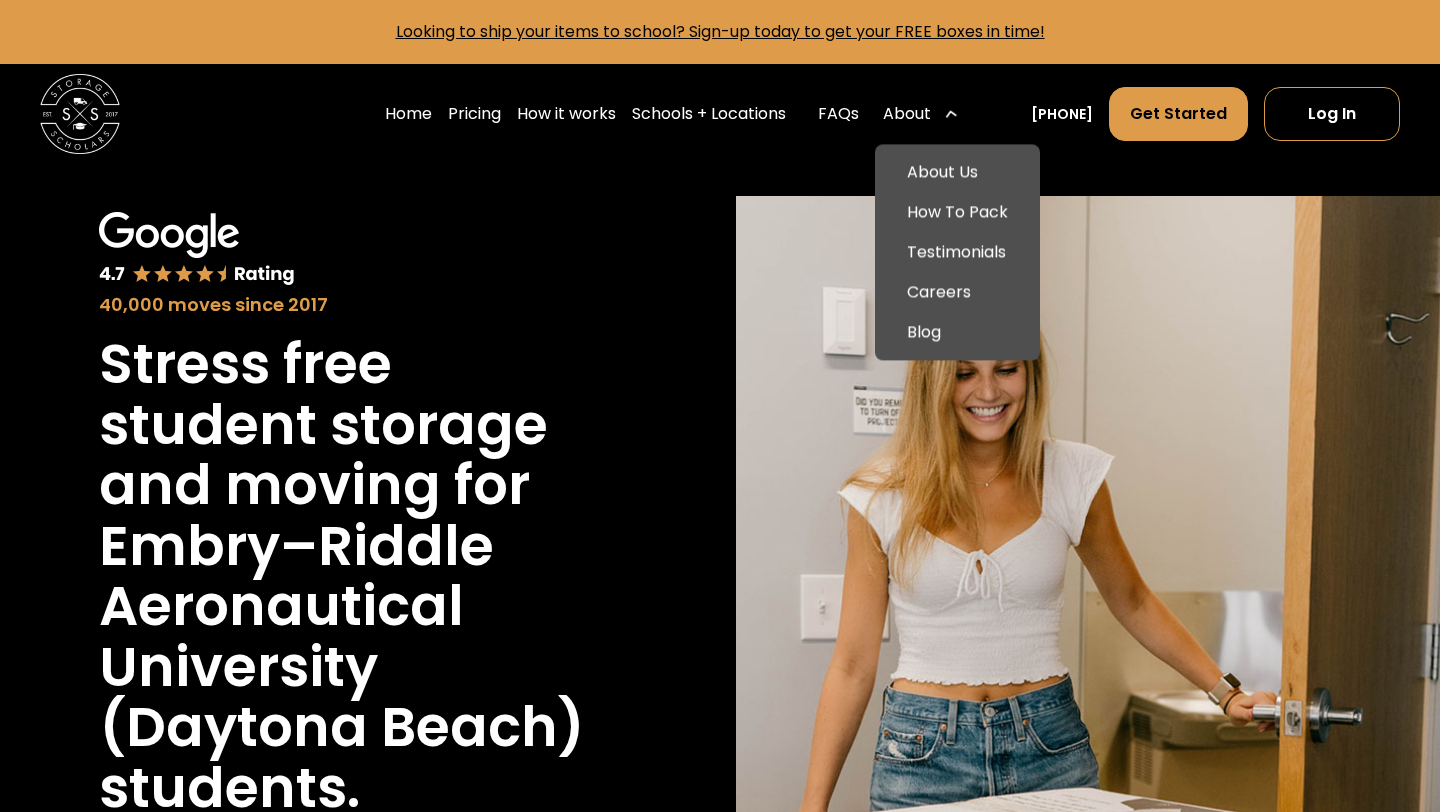 click on "About" at bounding box center (907, 114) 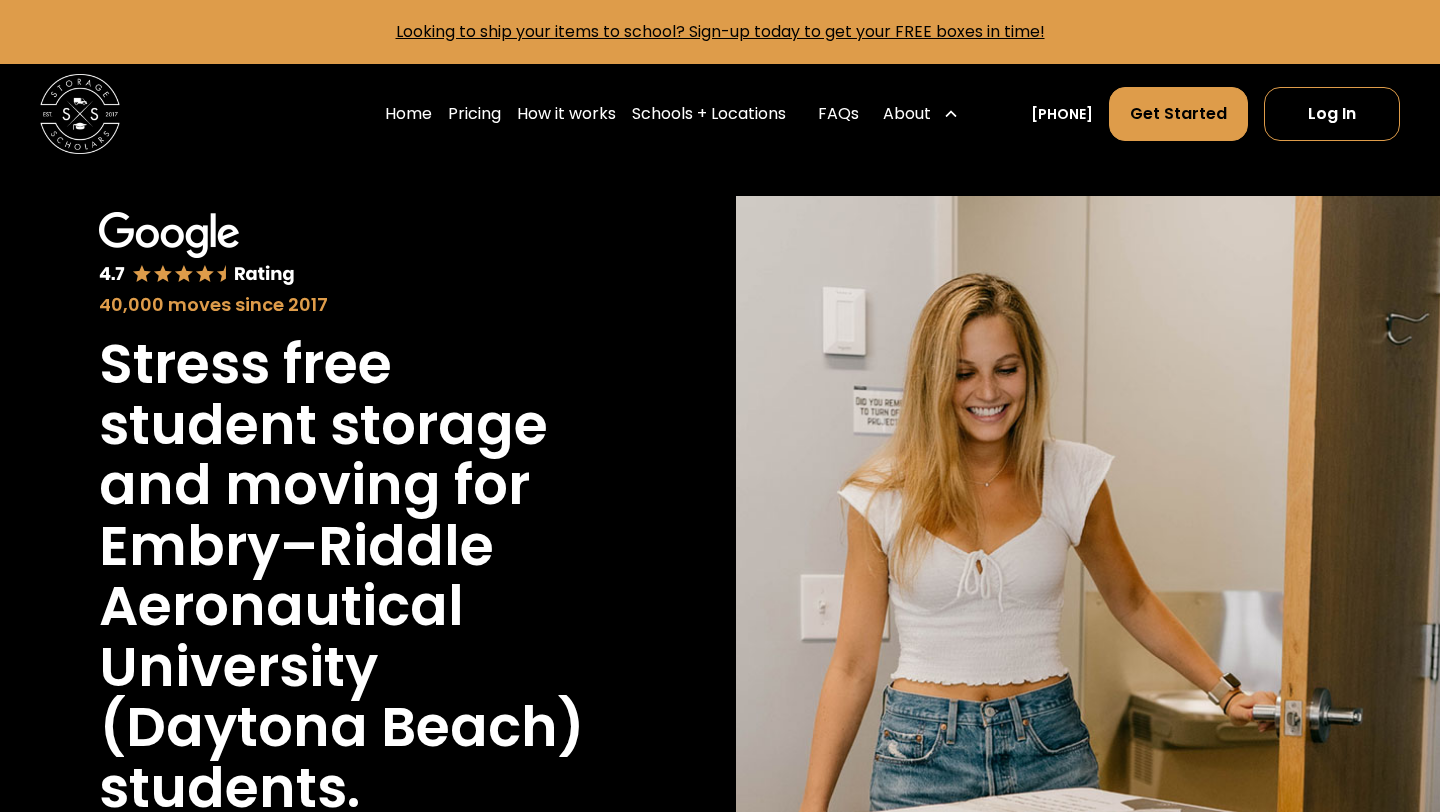 click on "About" at bounding box center [907, 114] 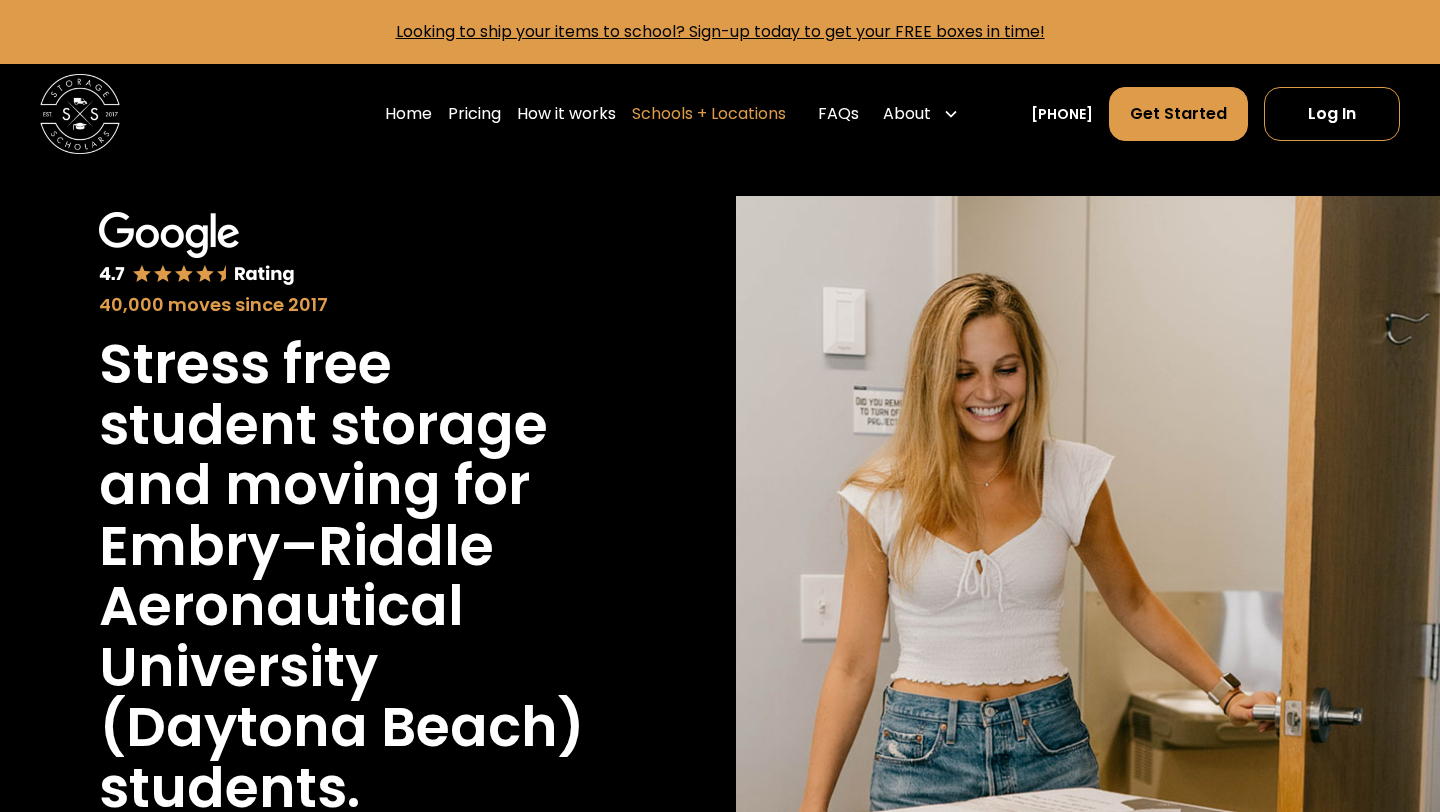click on "Schools + Locations" at bounding box center [709, 114] 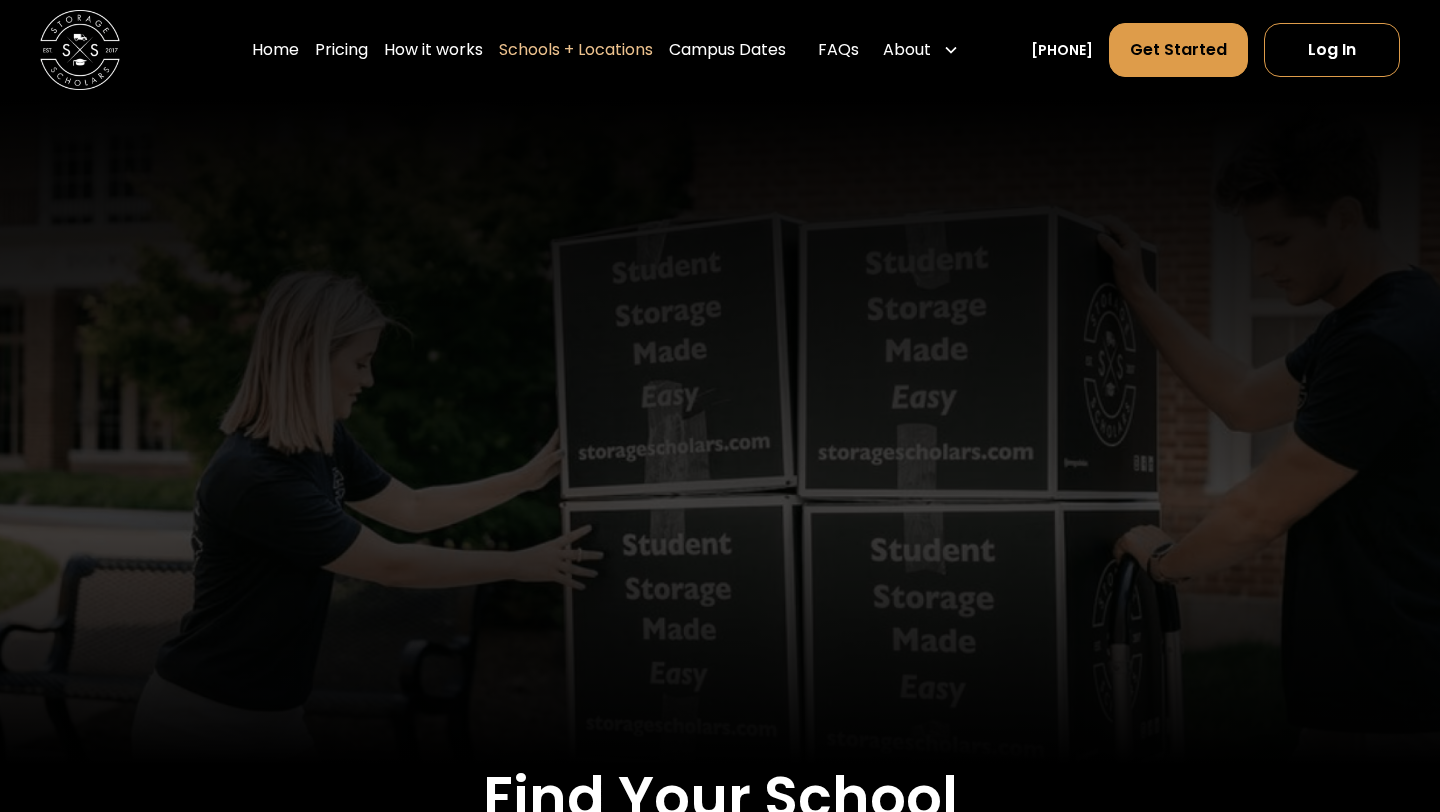 scroll, scrollTop: 0, scrollLeft: 0, axis: both 